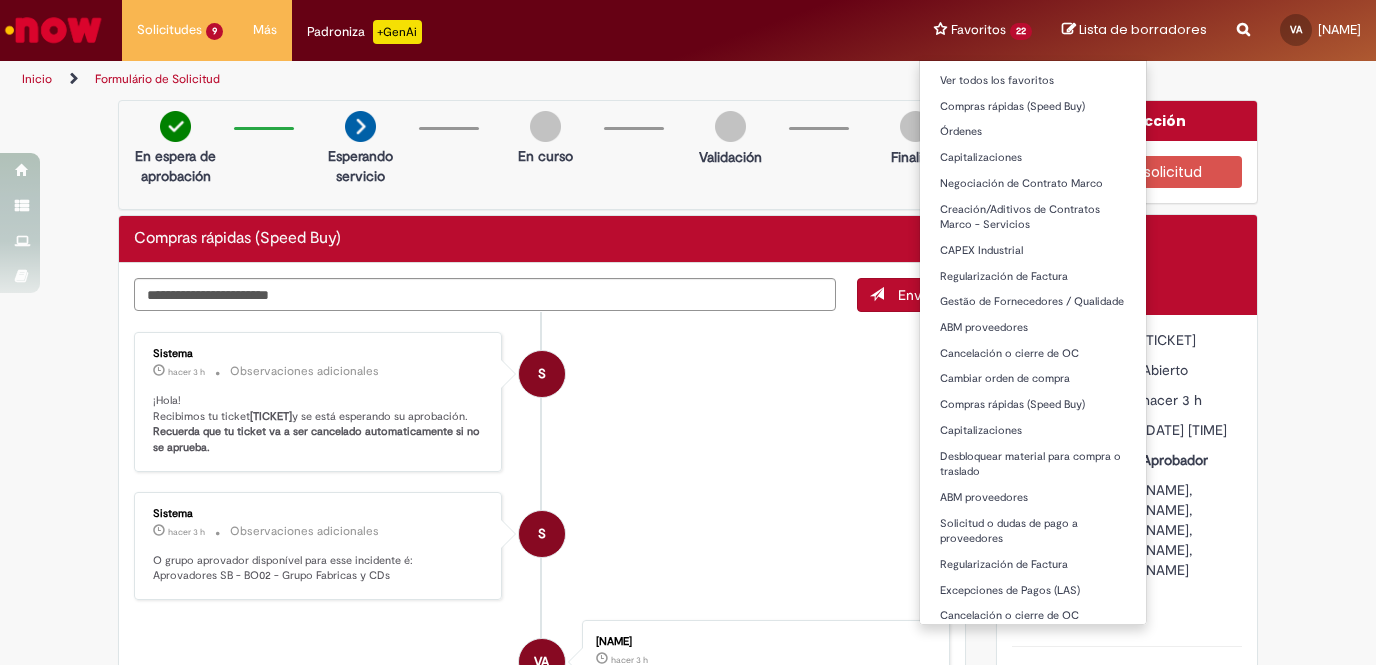 scroll, scrollTop: 0, scrollLeft: 0, axis: both 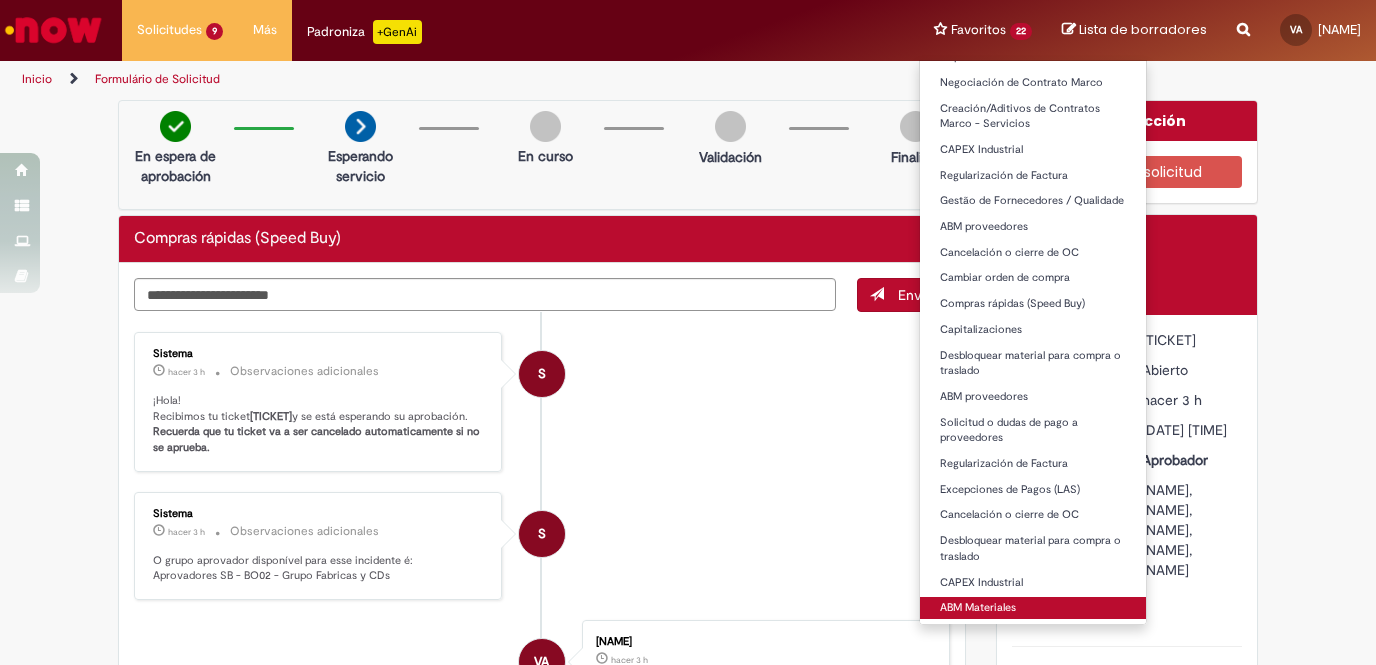 click on "ABM Materiales" at bounding box center [1033, 608] 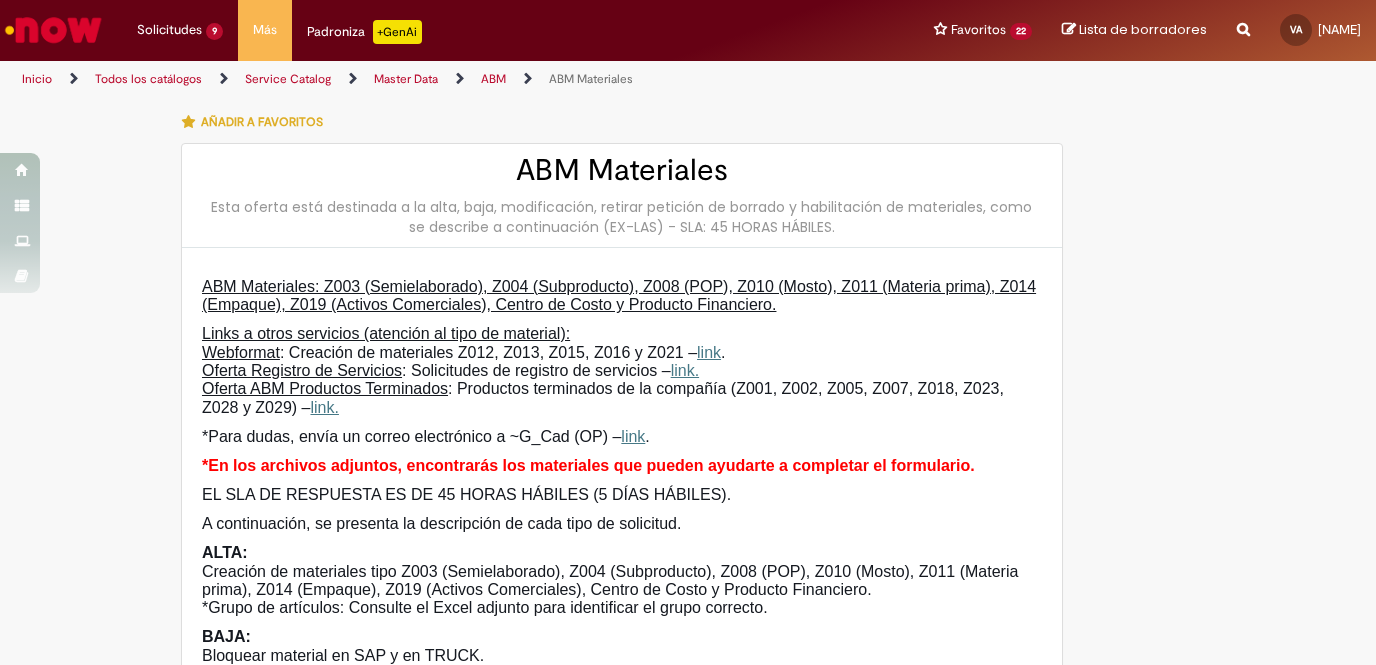 type on "*******" 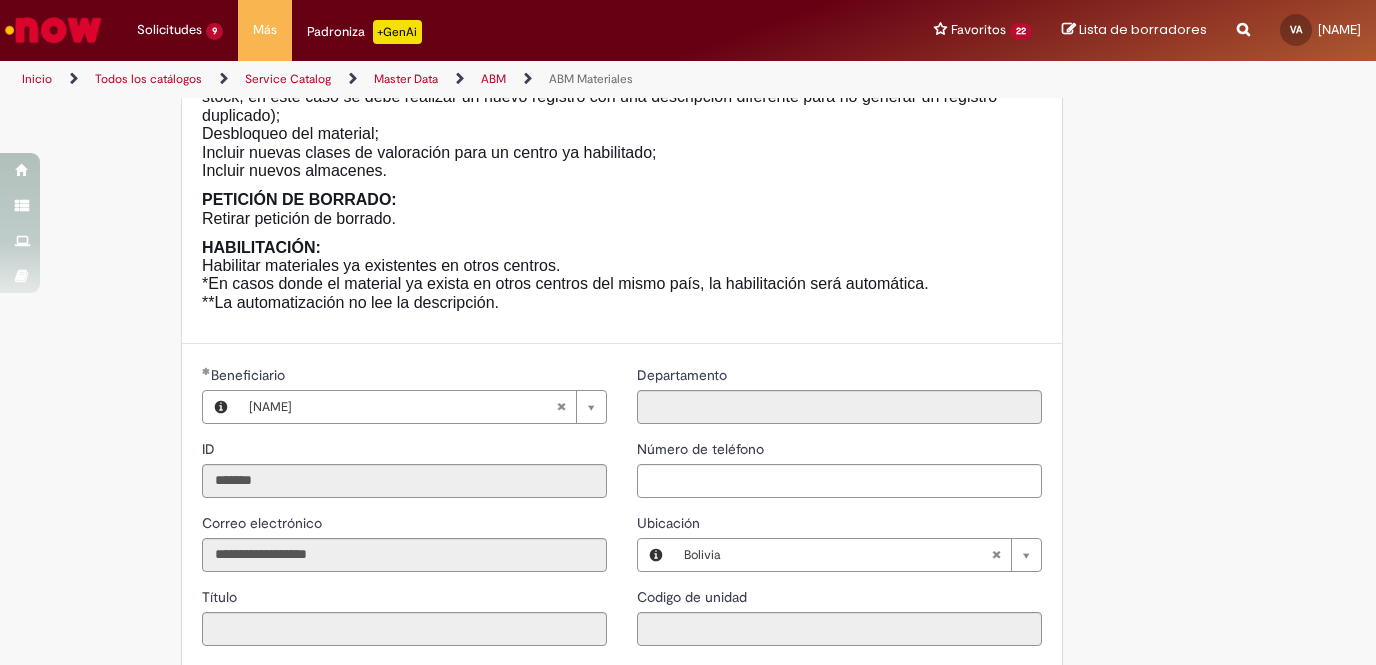 scroll, scrollTop: 738, scrollLeft: 0, axis: vertical 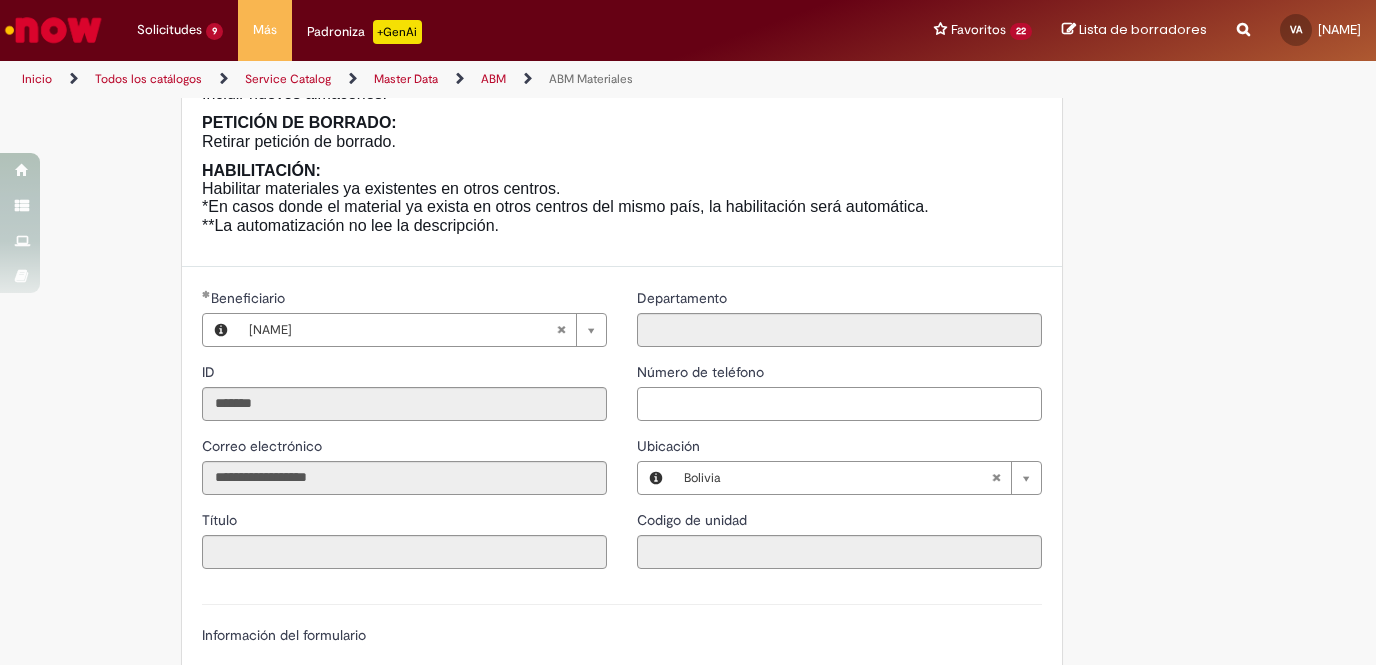 click on "Número de teléfono" at bounding box center [839, 404] 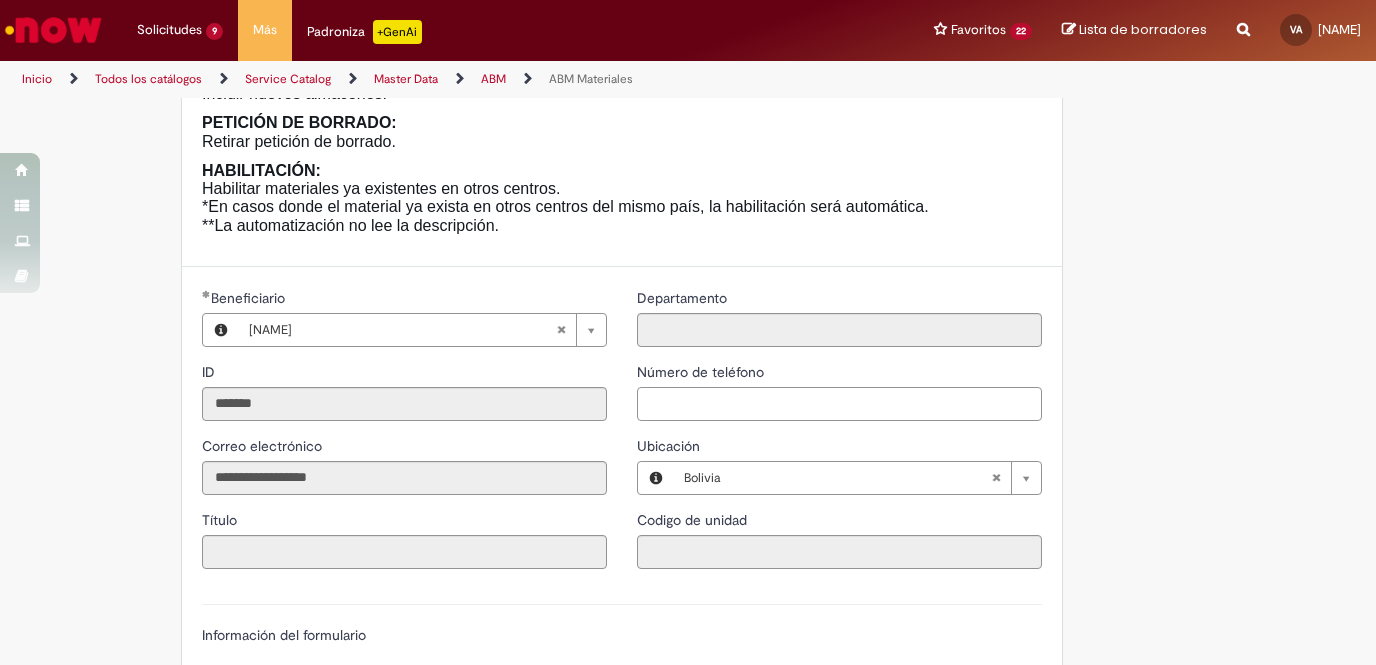 type on "********" 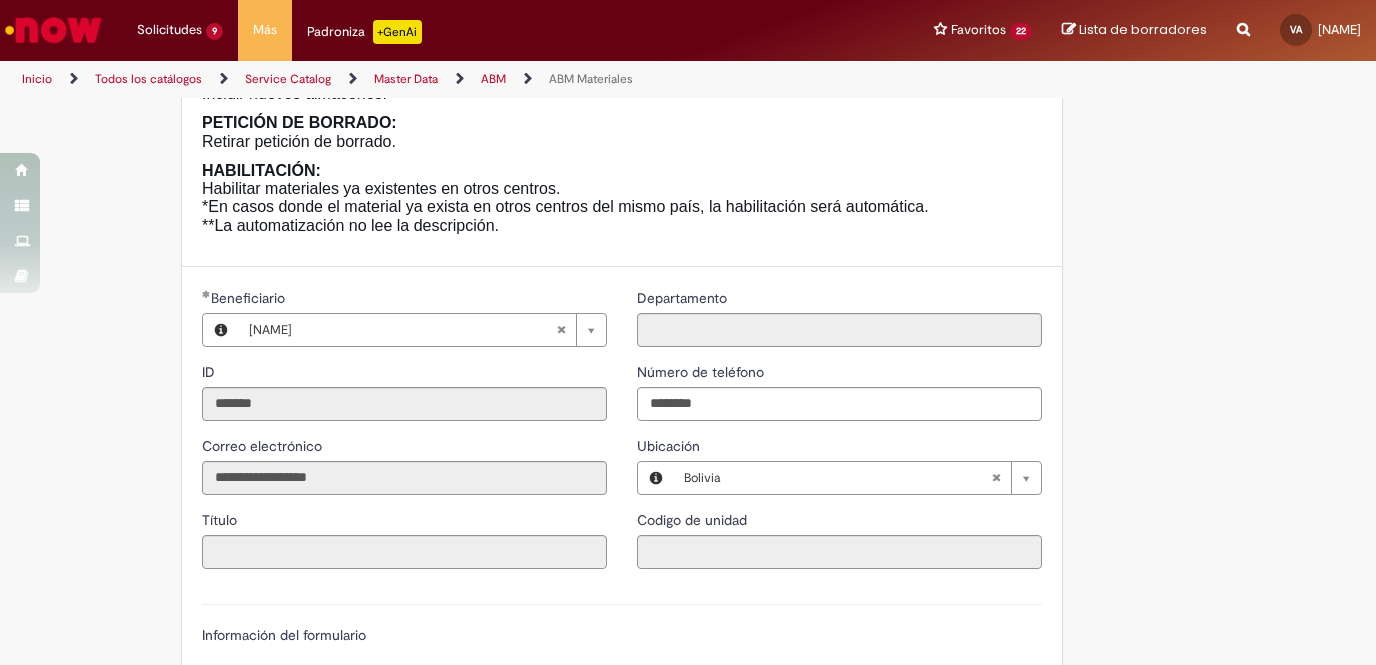 type on "**********" 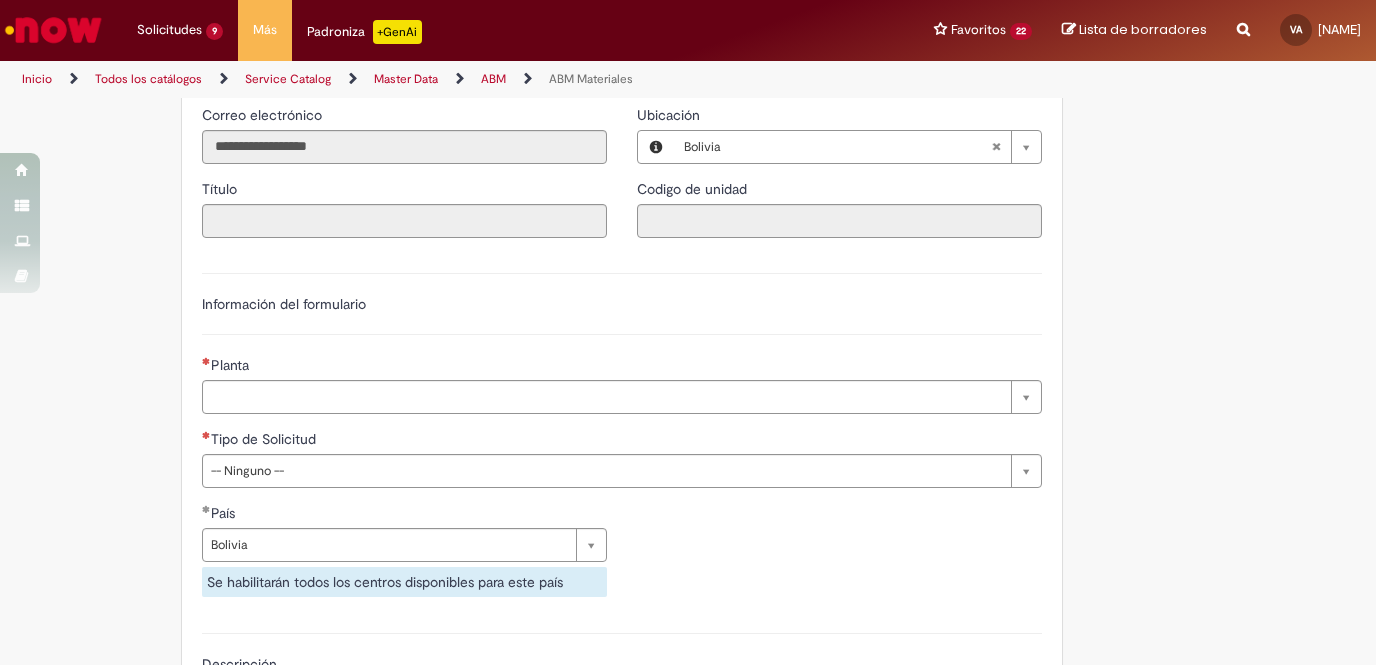 scroll, scrollTop: 1120, scrollLeft: 0, axis: vertical 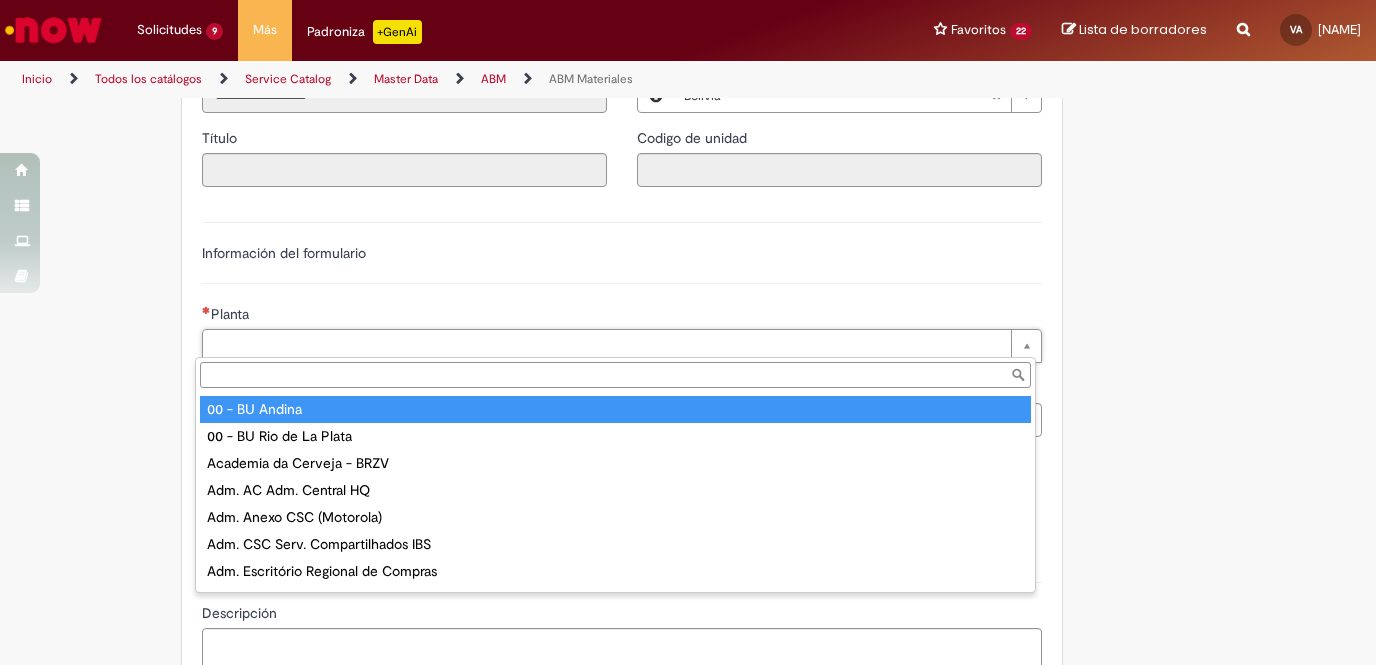 type on "**********" 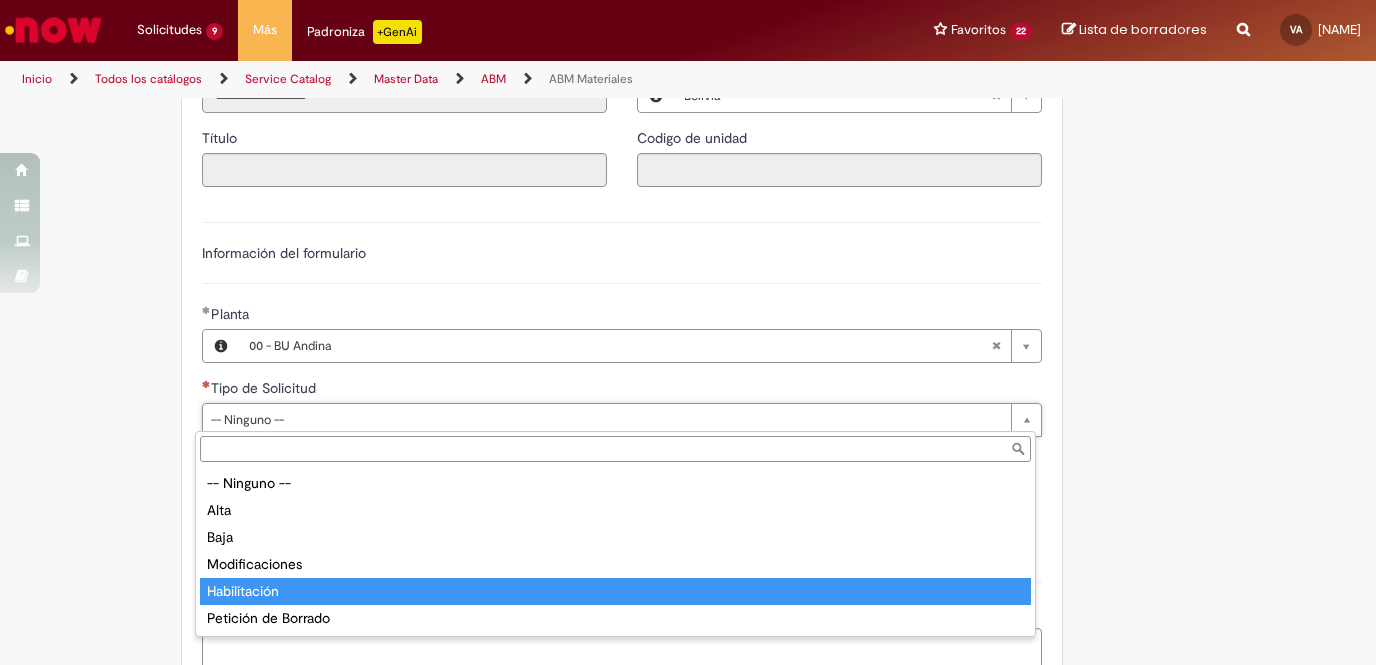 type on "**********" 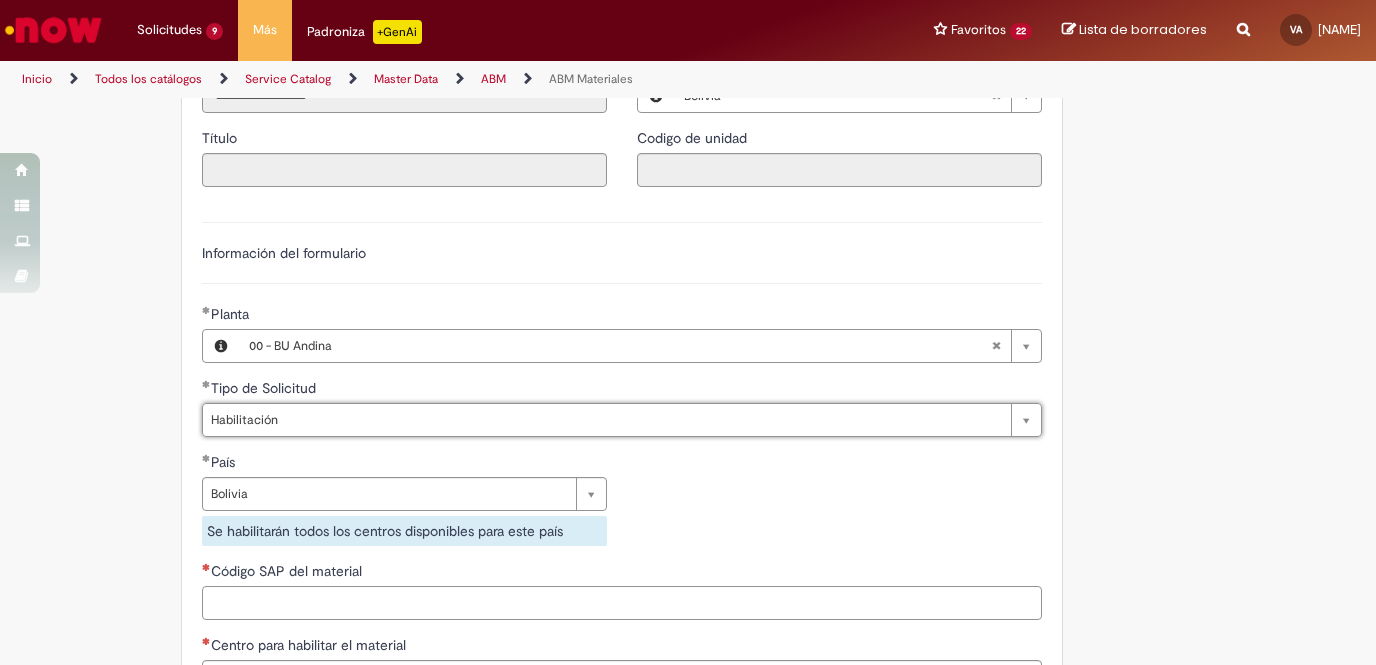 click on "Código SAP del material" at bounding box center [622, 603] 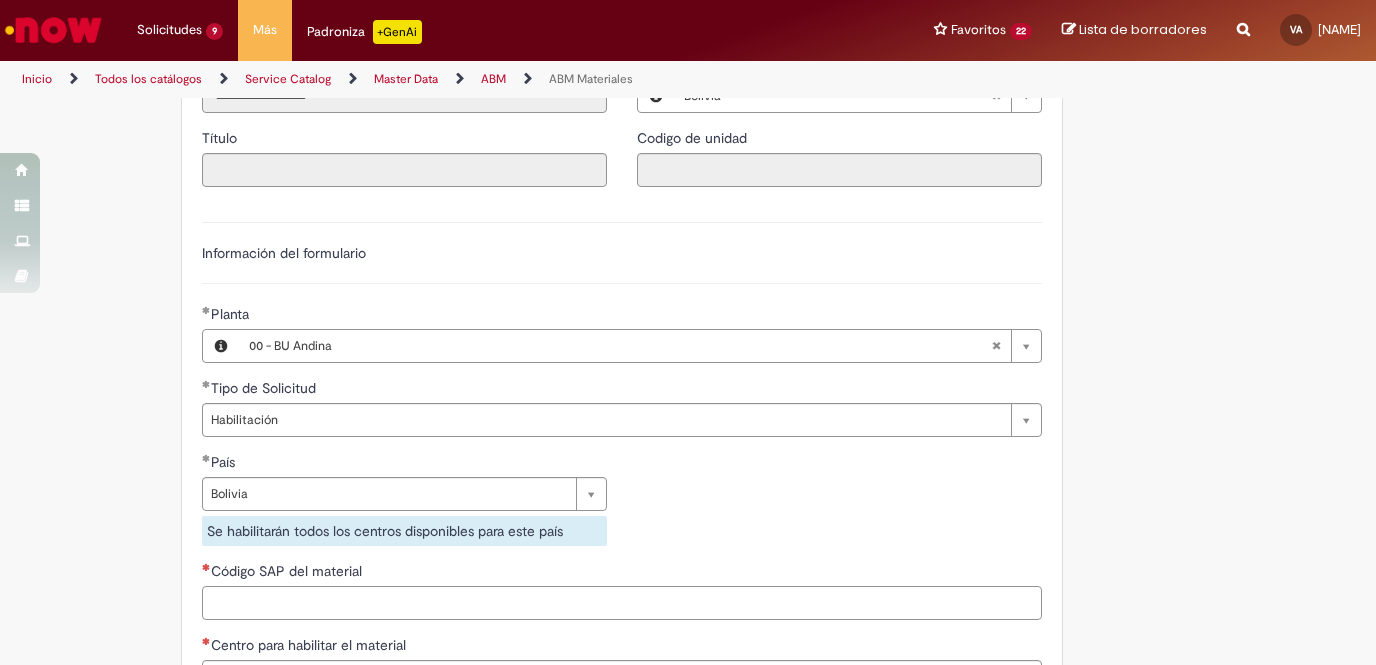 paste on "********" 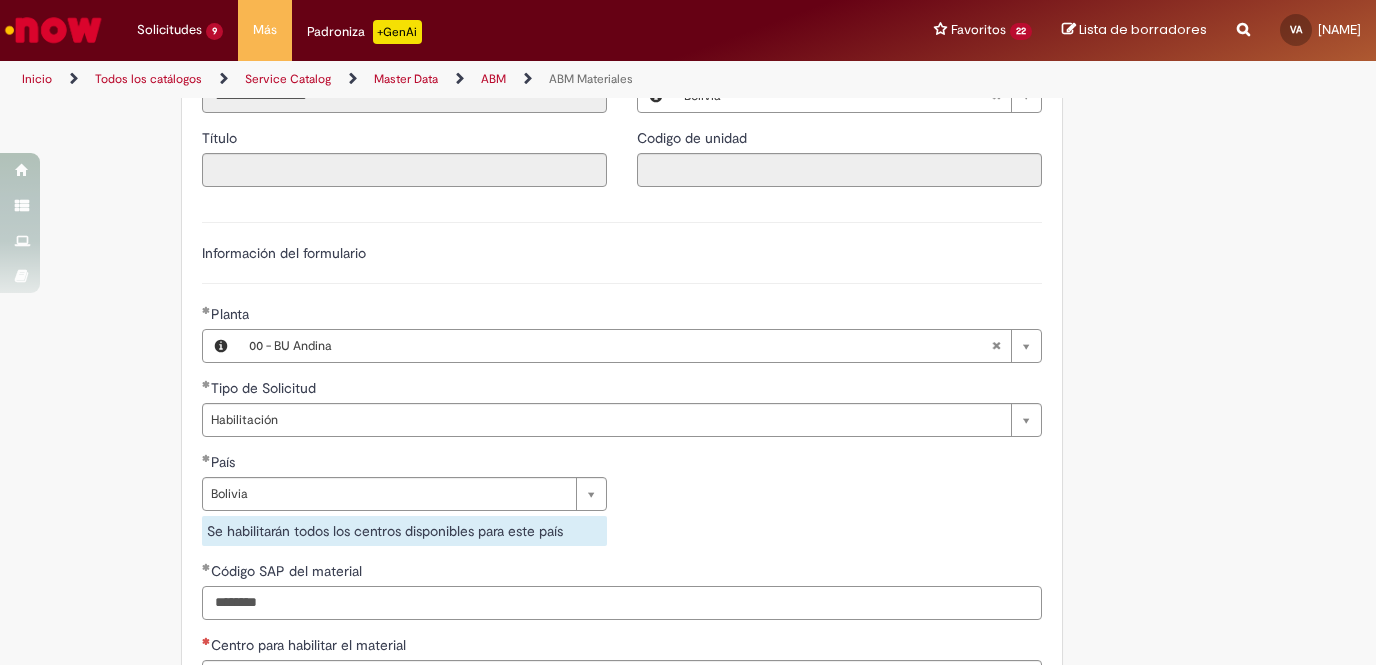 type on "********" 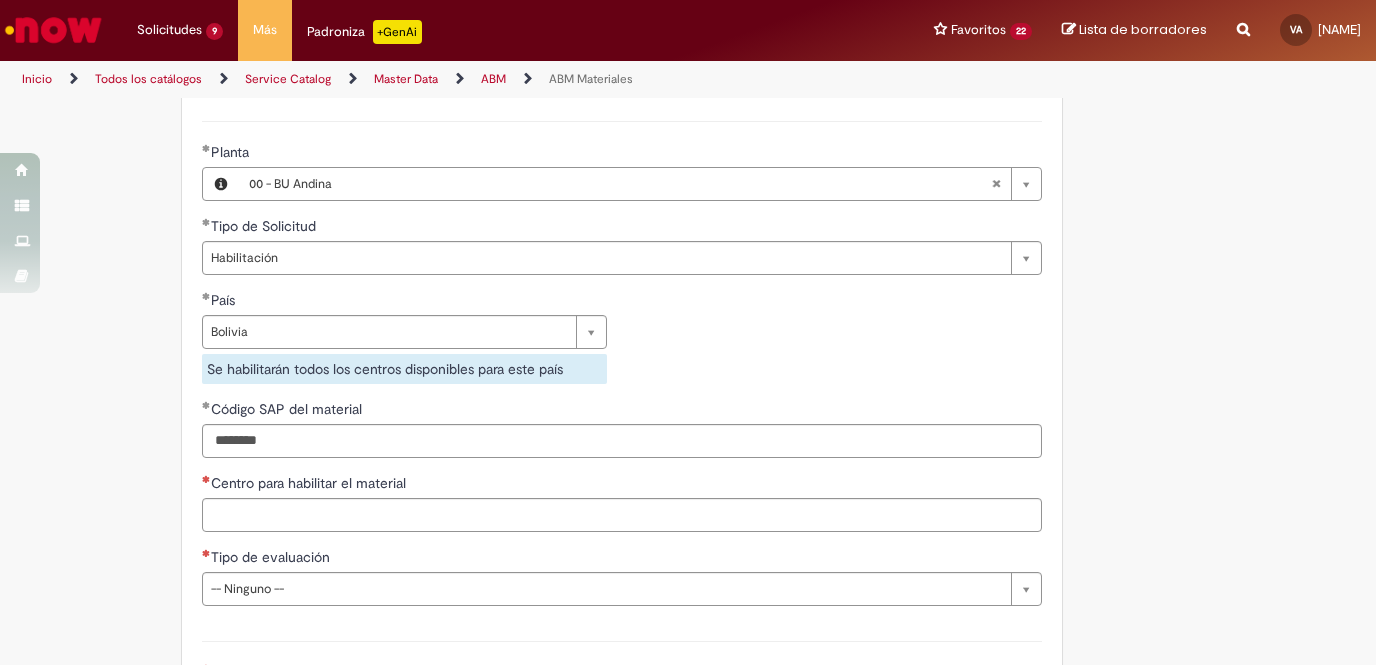 scroll, scrollTop: 1298, scrollLeft: 0, axis: vertical 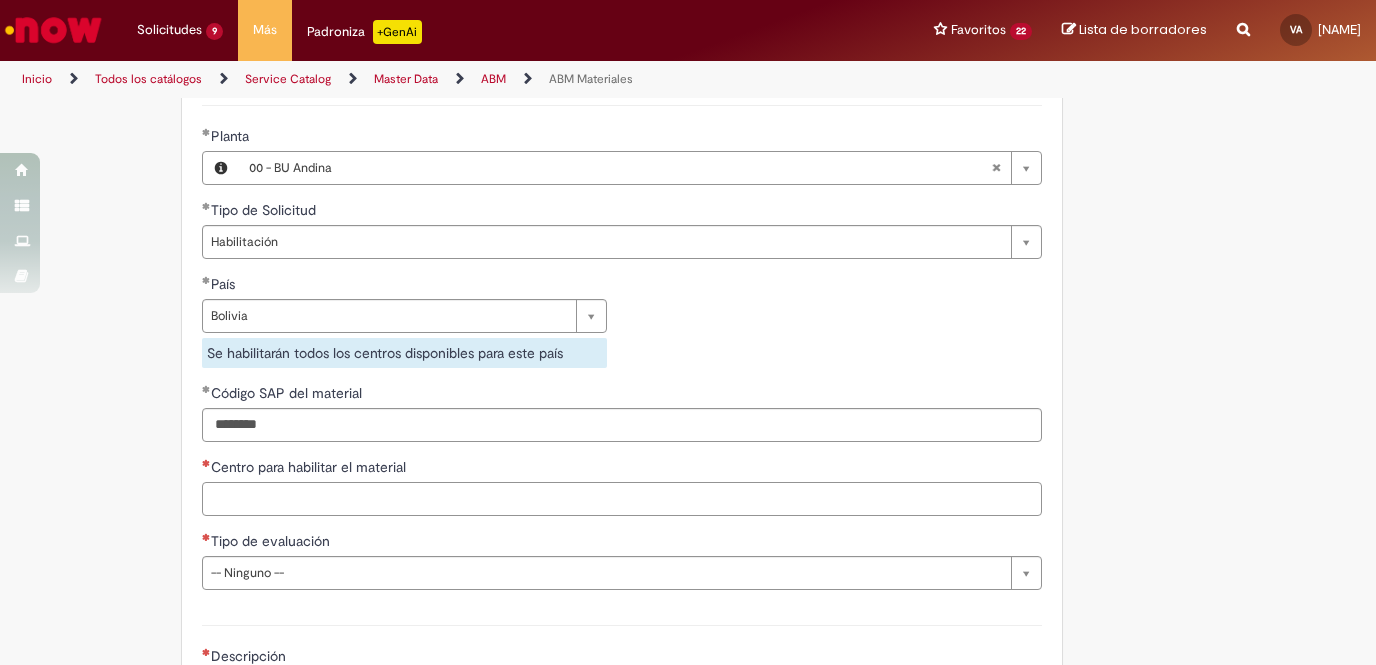 click on "Centro para habilitar el material" at bounding box center [622, 499] 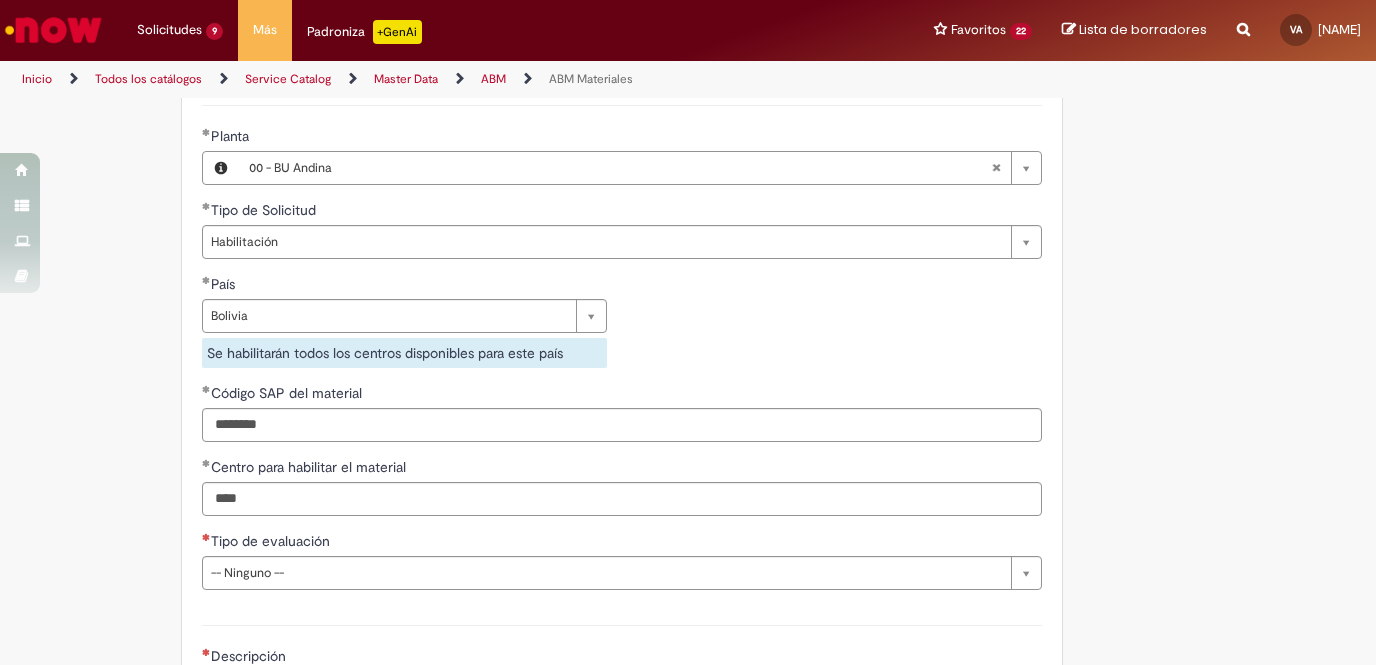 type on "****" 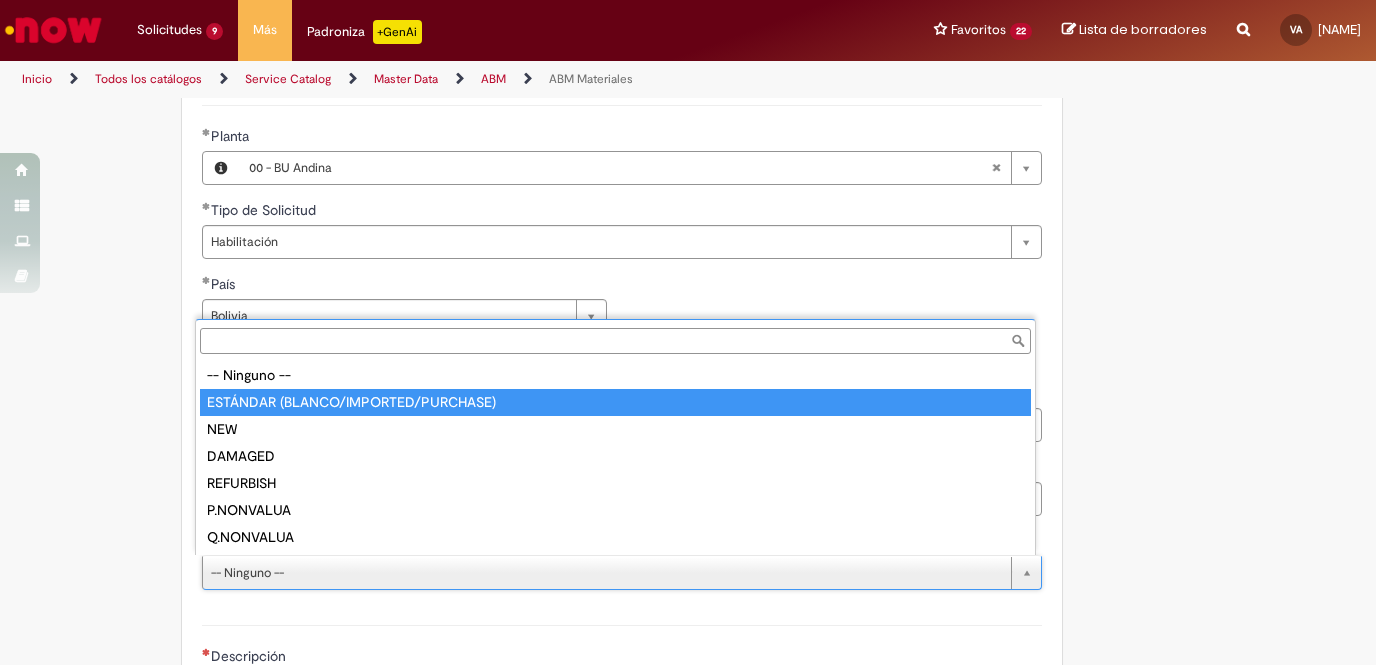 drag, startPoint x: 360, startPoint y: 389, endPoint x: 386, endPoint y: 418, distance: 38.948685 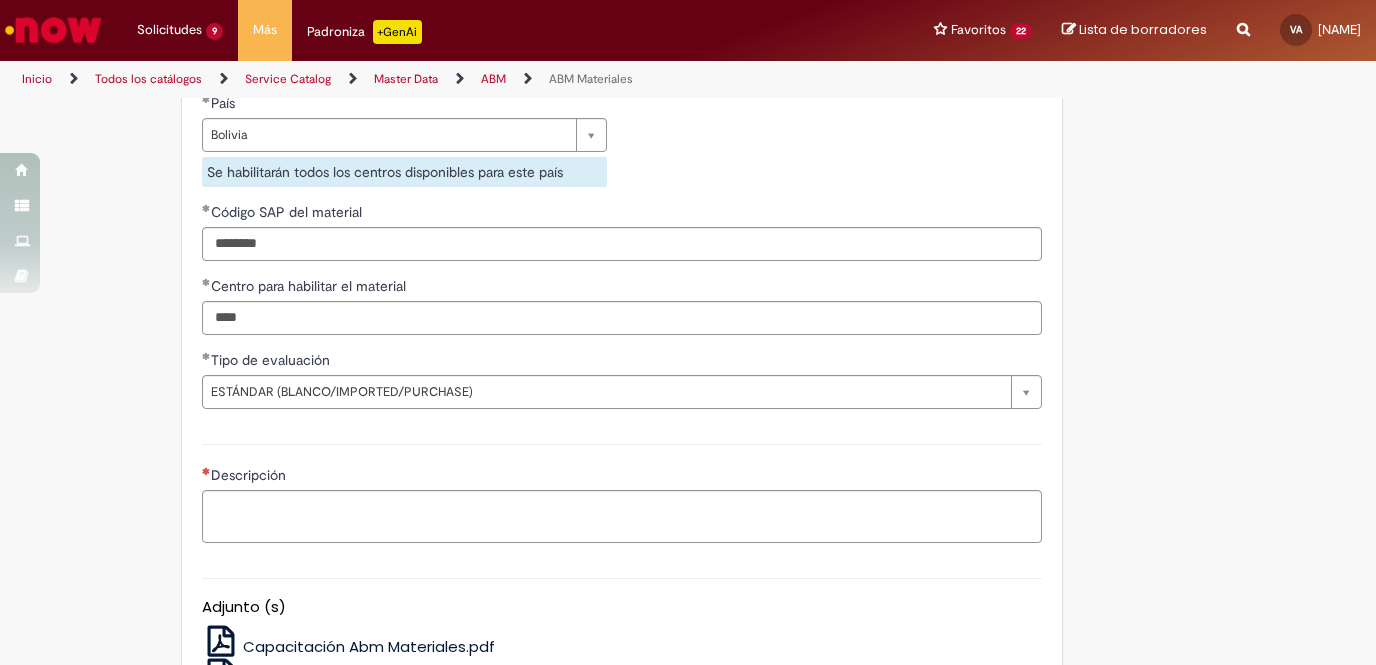 scroll, scrollTop: 1526, scrollLeft: 0, axis: vertical 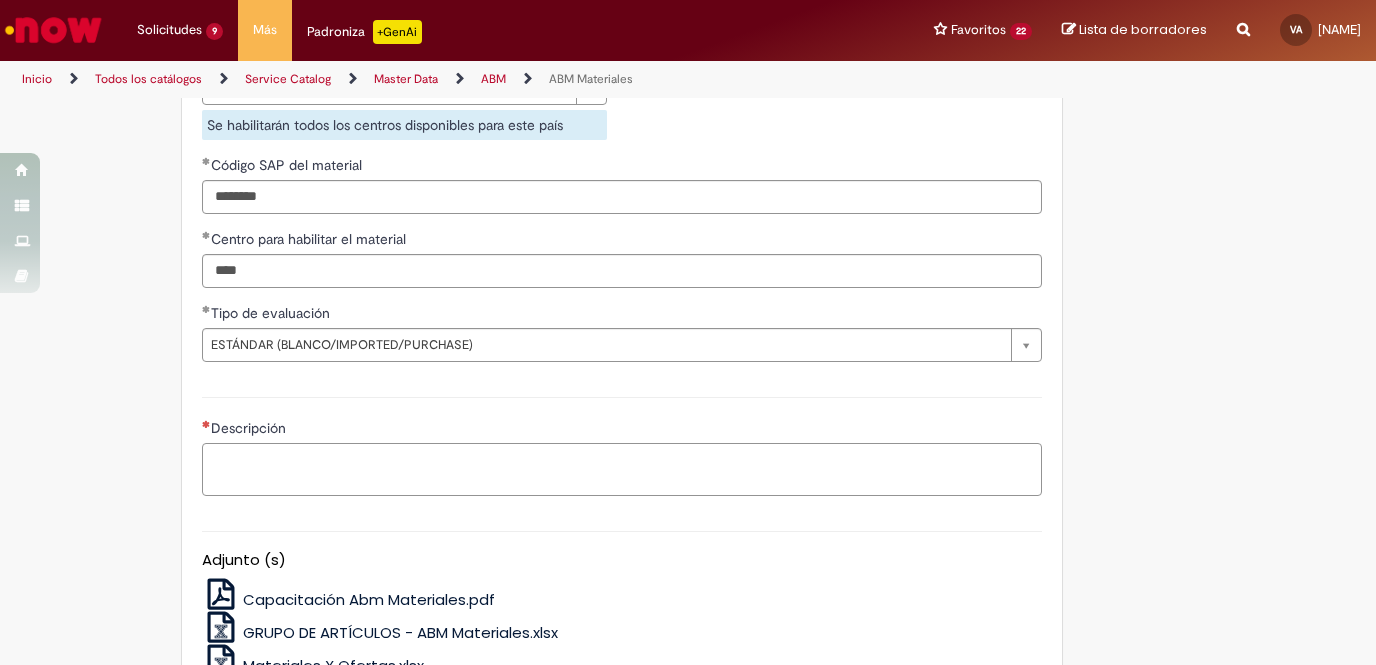 click on "Descripción" at bounding box center (622, 469) 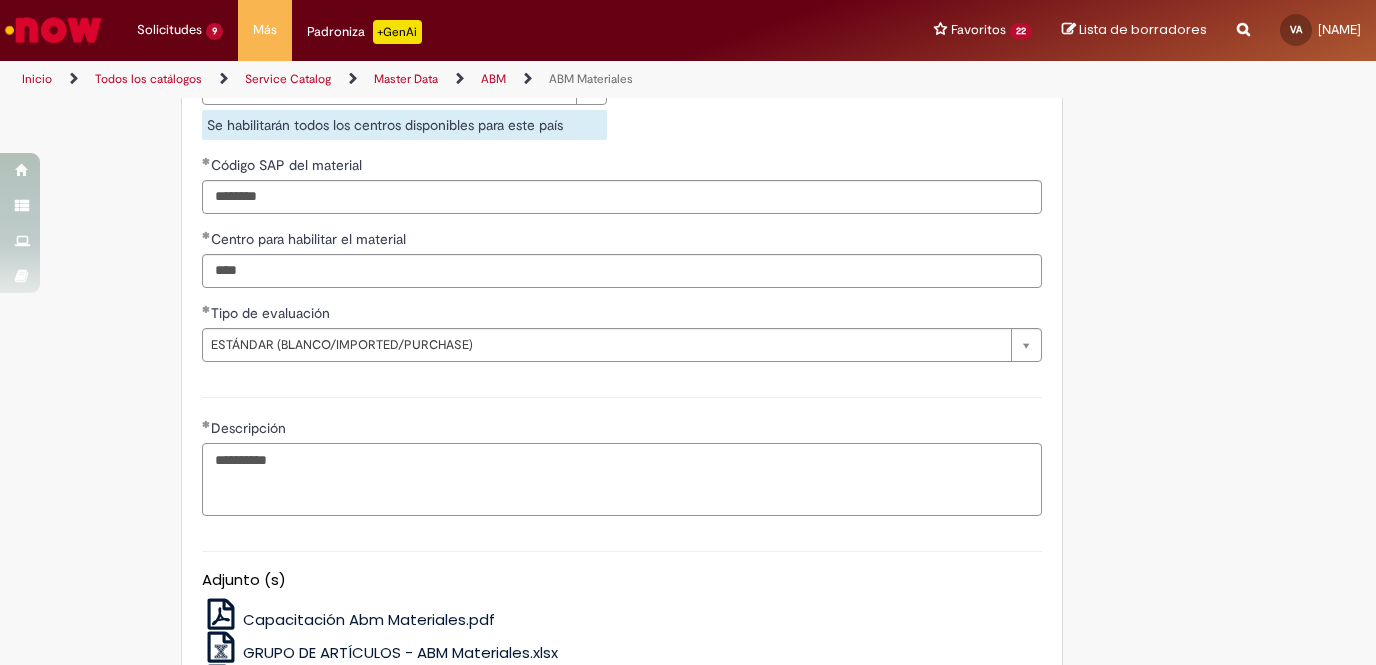 type on "********" 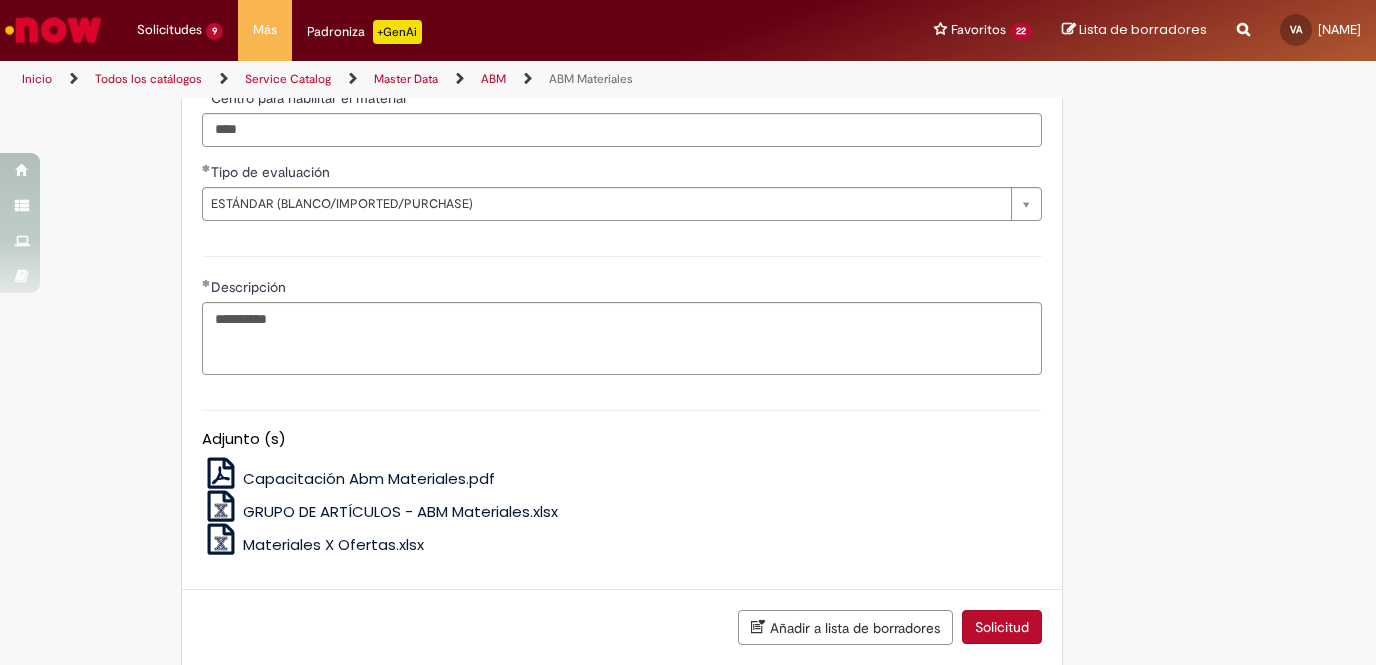 scroll, scrollTop: 1760, scrollLeft: 0, axis: vertical 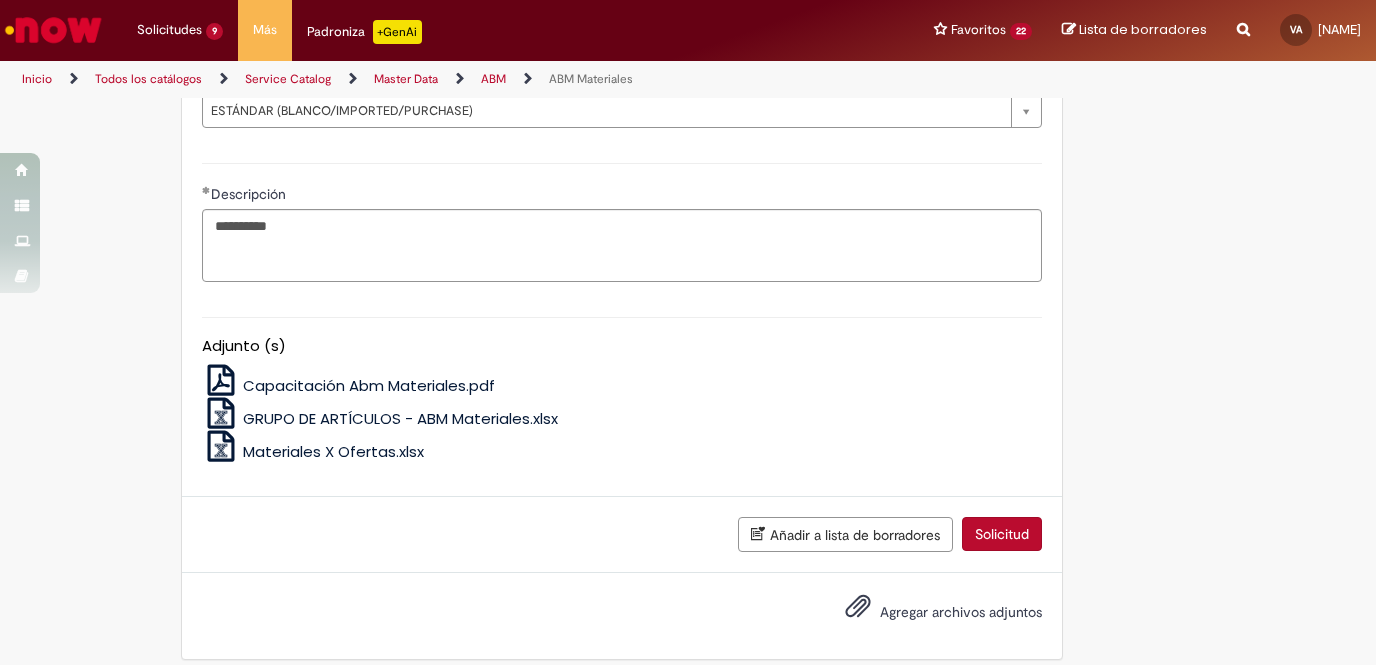 click on "Solicitud" at bounding box center [1002, 534] 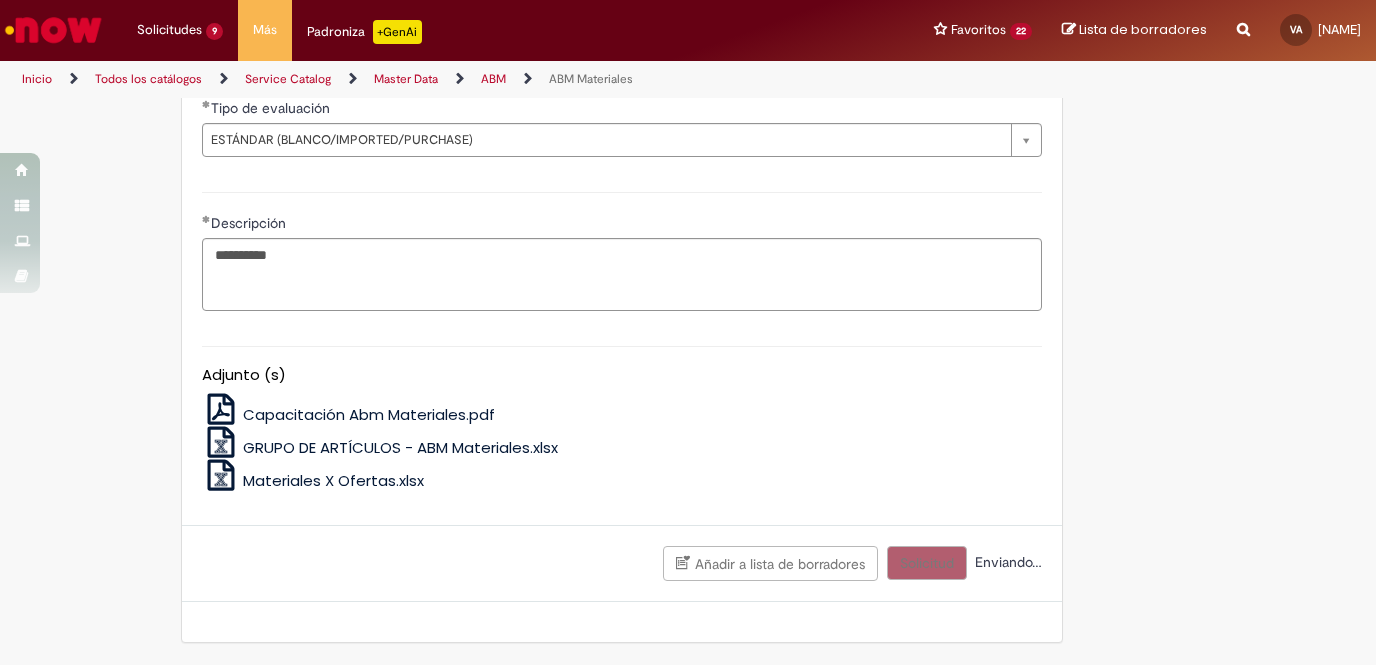 scroll, scrollTop: 1729, scrollLeft: 0, axis: vertical 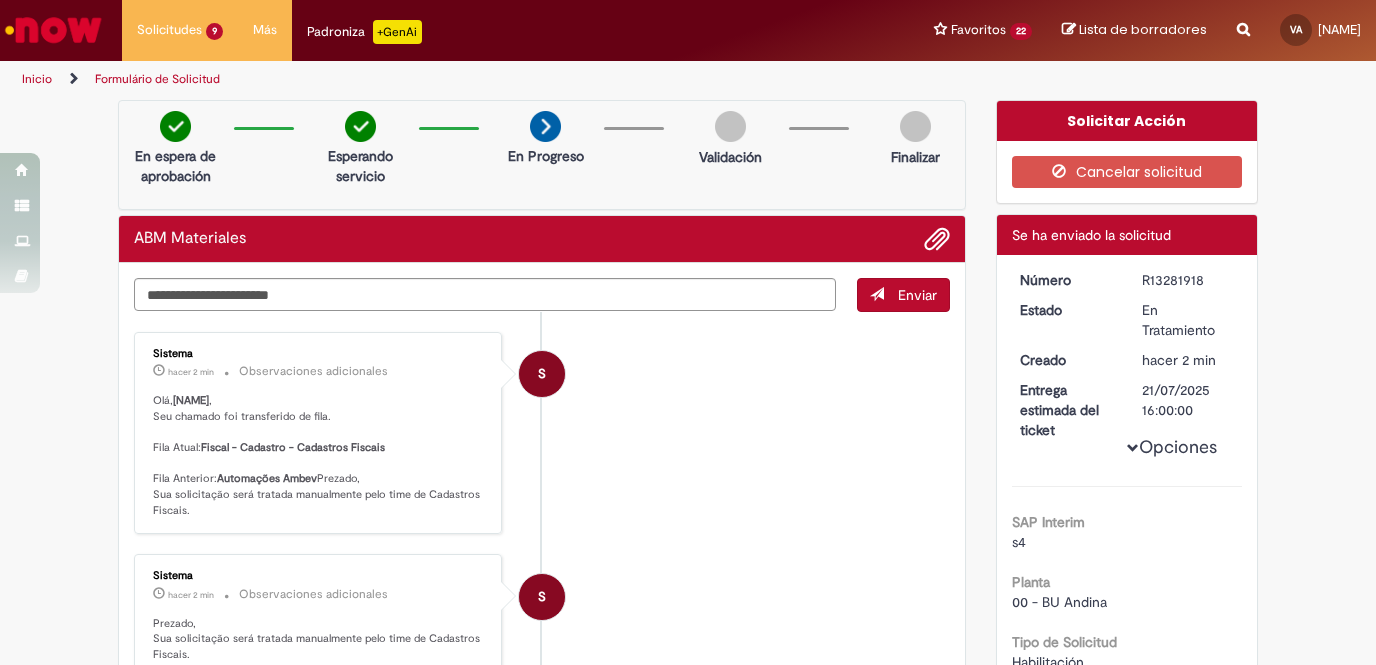 drag, startPoint x: 1134, startPoint y: 278, endPoint x: 1234, endPoint y: 282, distance: 100.07997 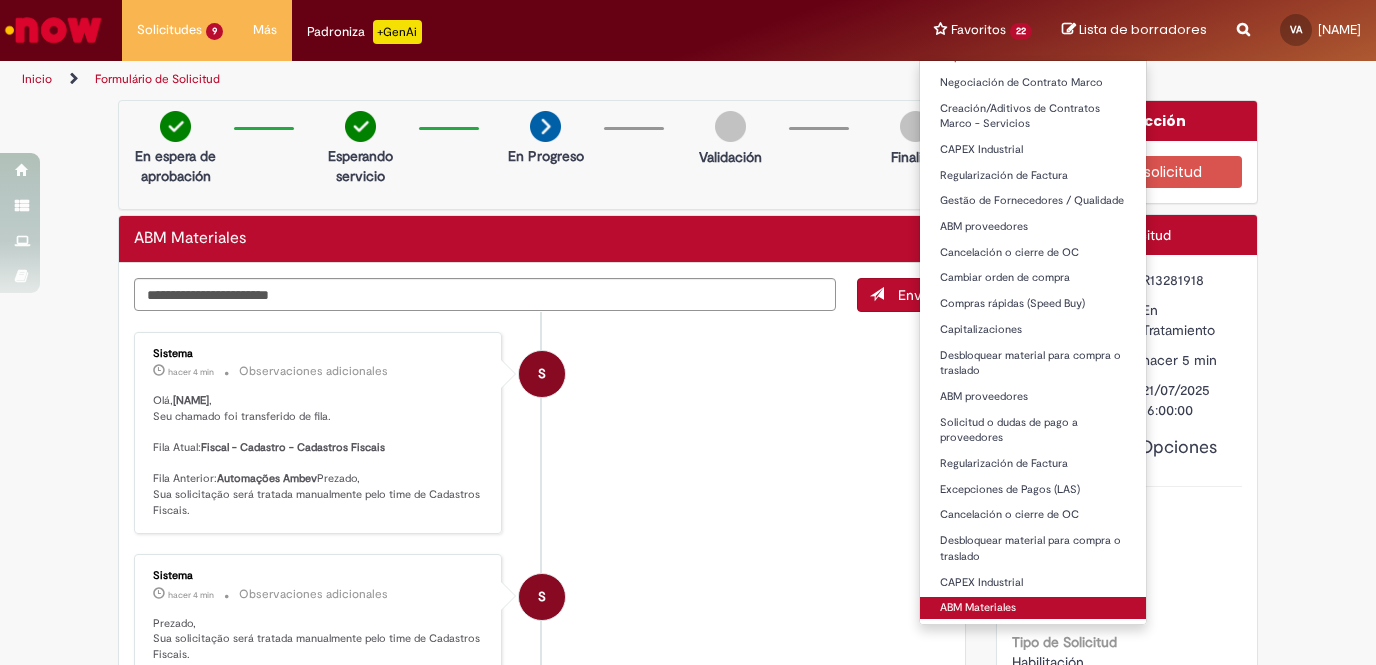 click on "ABM Materiales" at bounding box center [1033, 608] 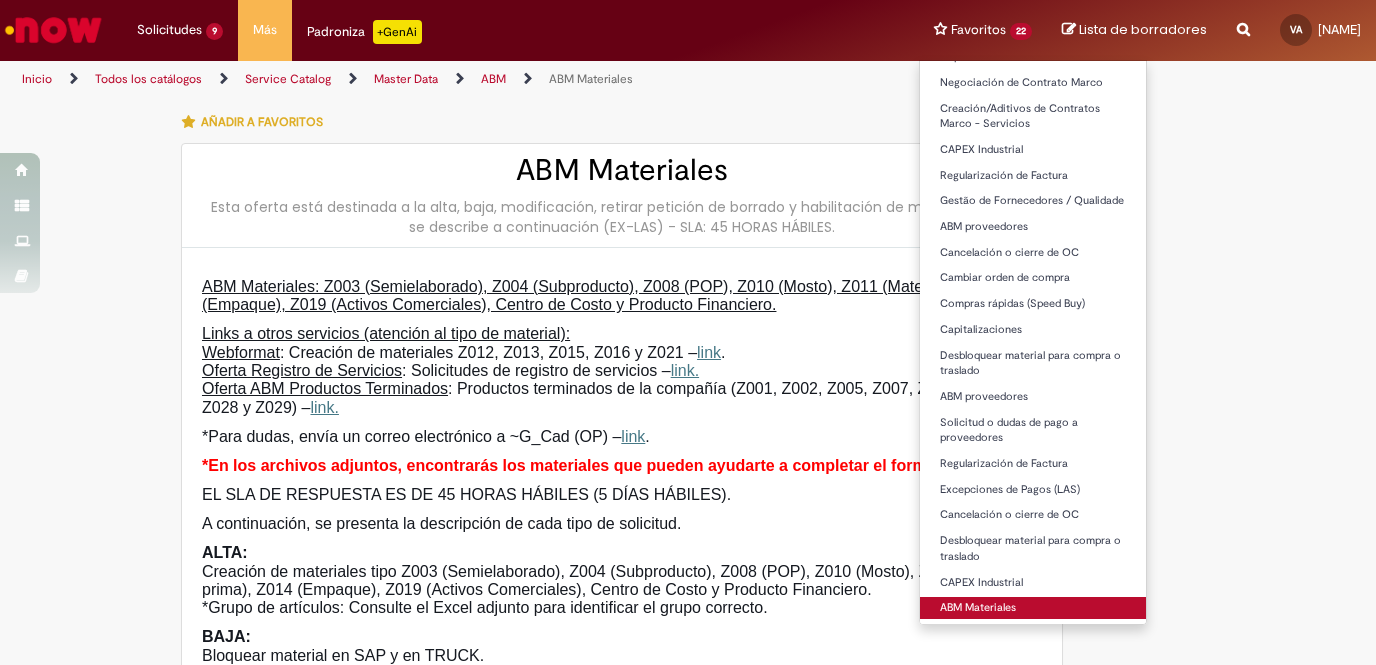 type on "*******" 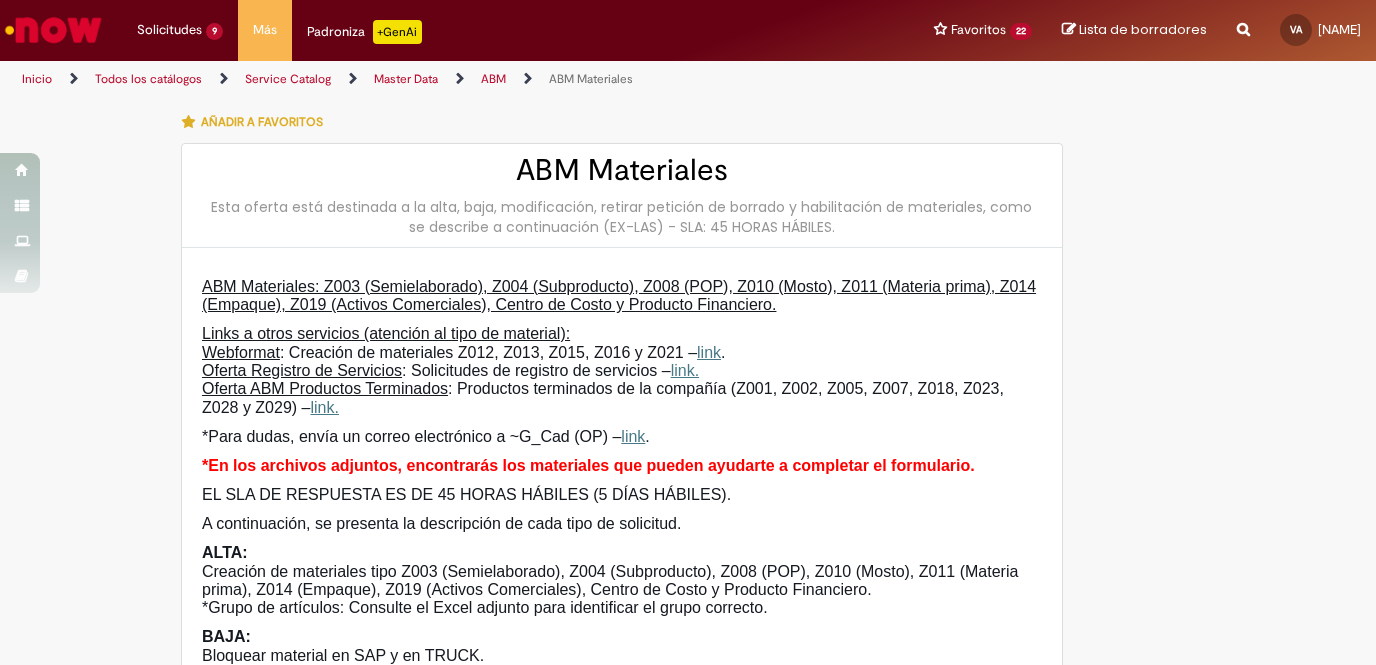 type on "*******" 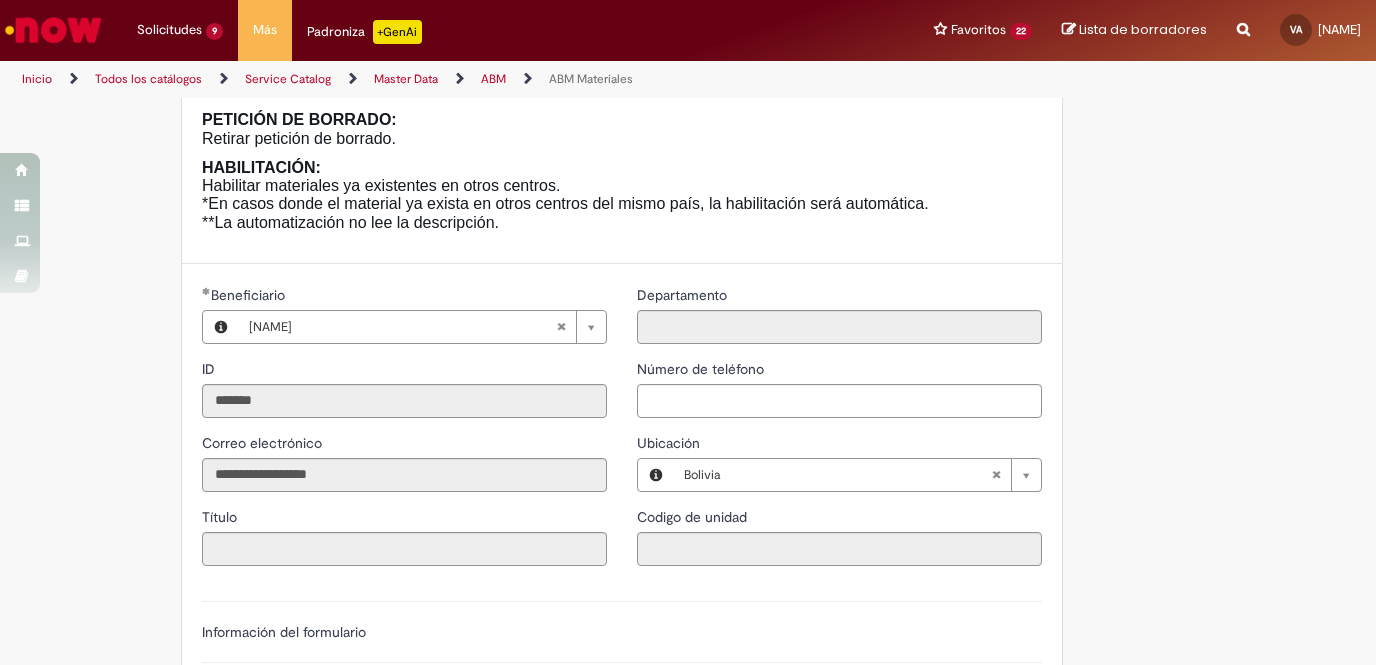 scroll, scrollTop: 805, scrollLeft: 0, axis: vertical 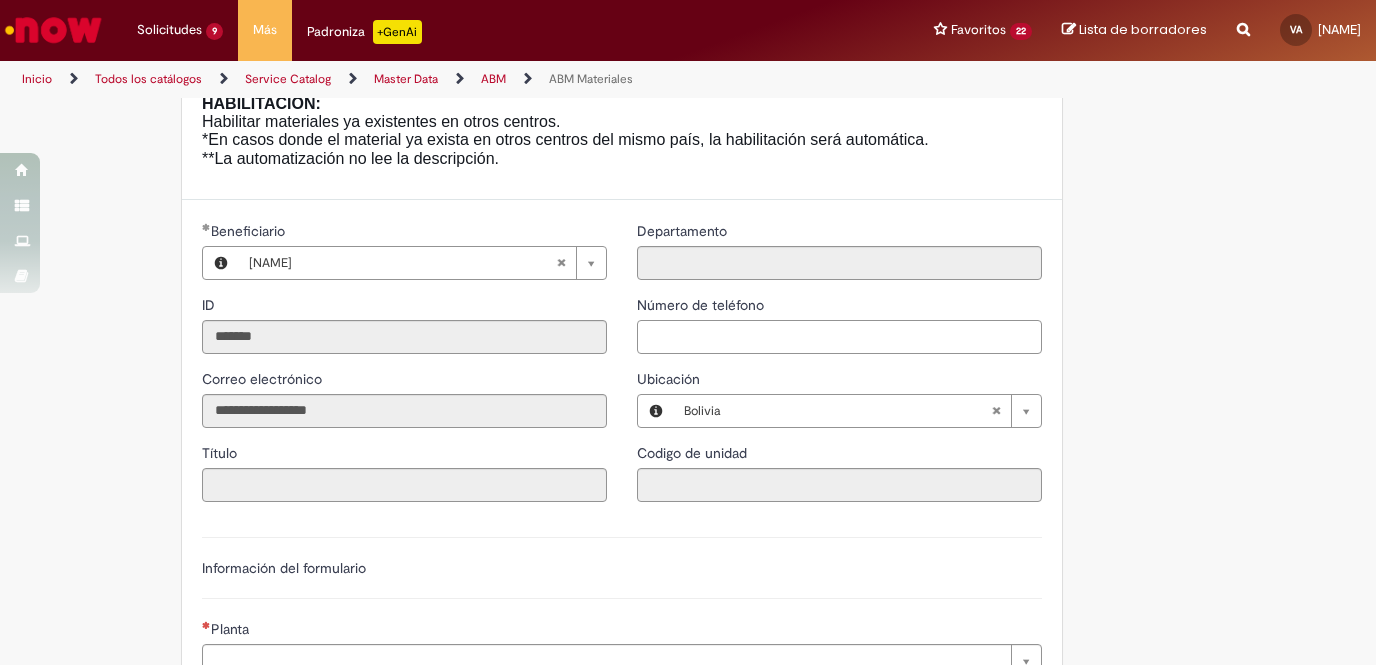 click on "Número de teléfono" at bounding box center [839, 337] 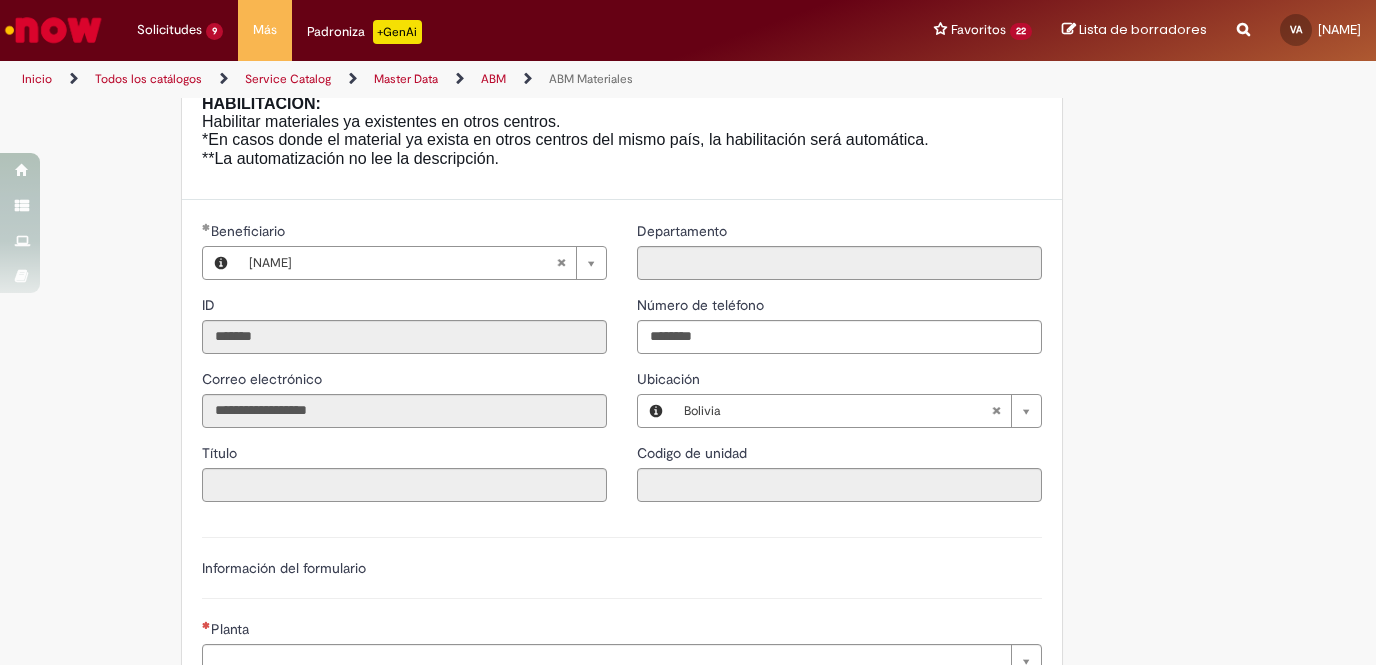 type on "**********" 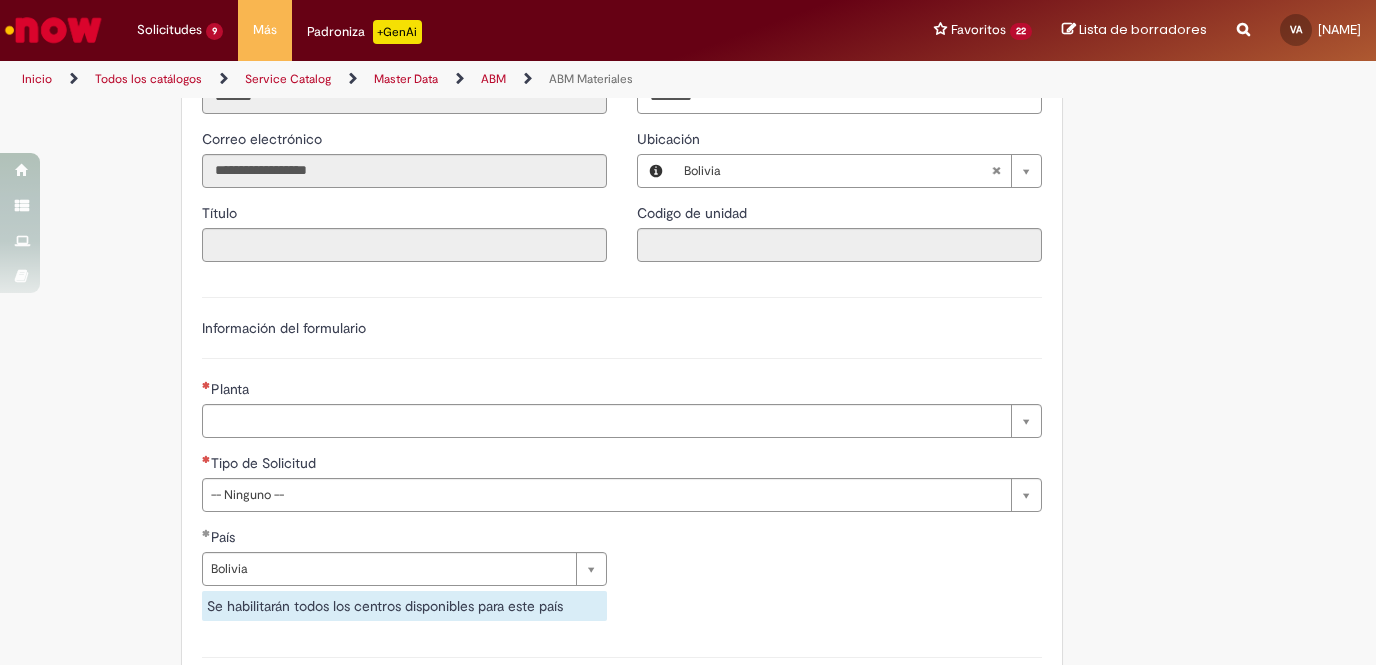 scroll, scrollTop: 1051, scrollLeft: 0, axis: vertical 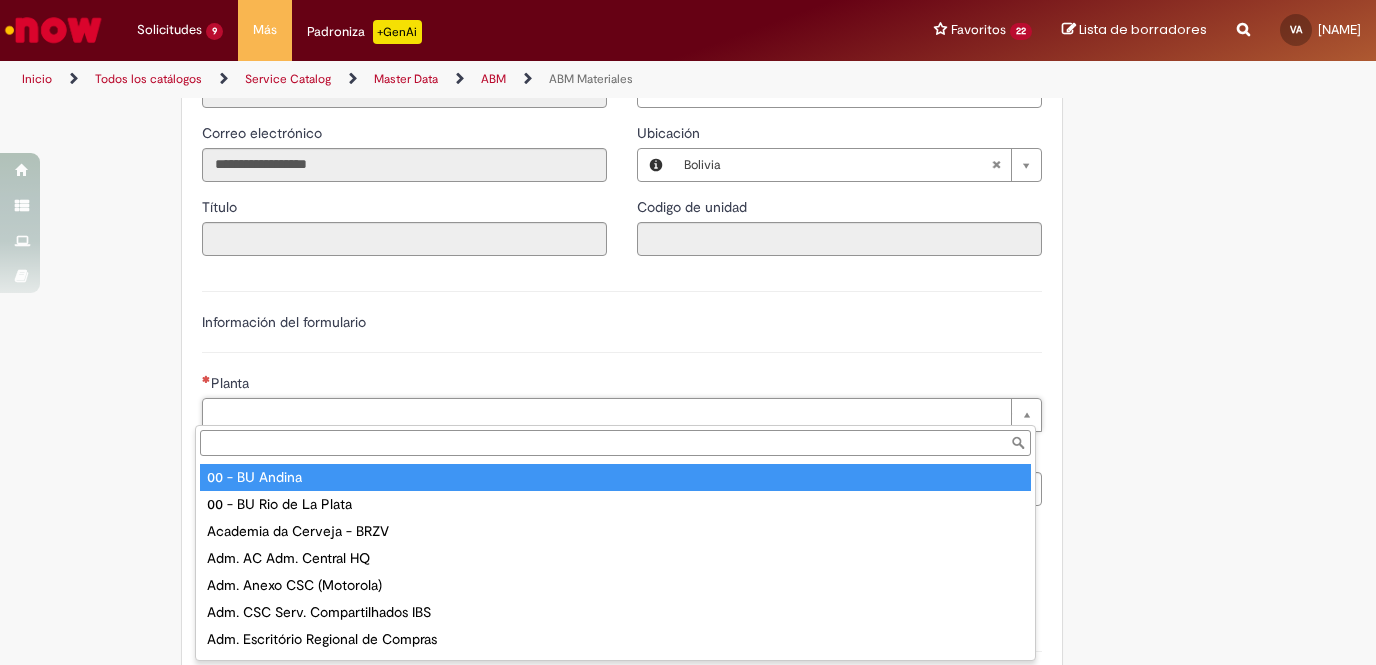 type on "**********" 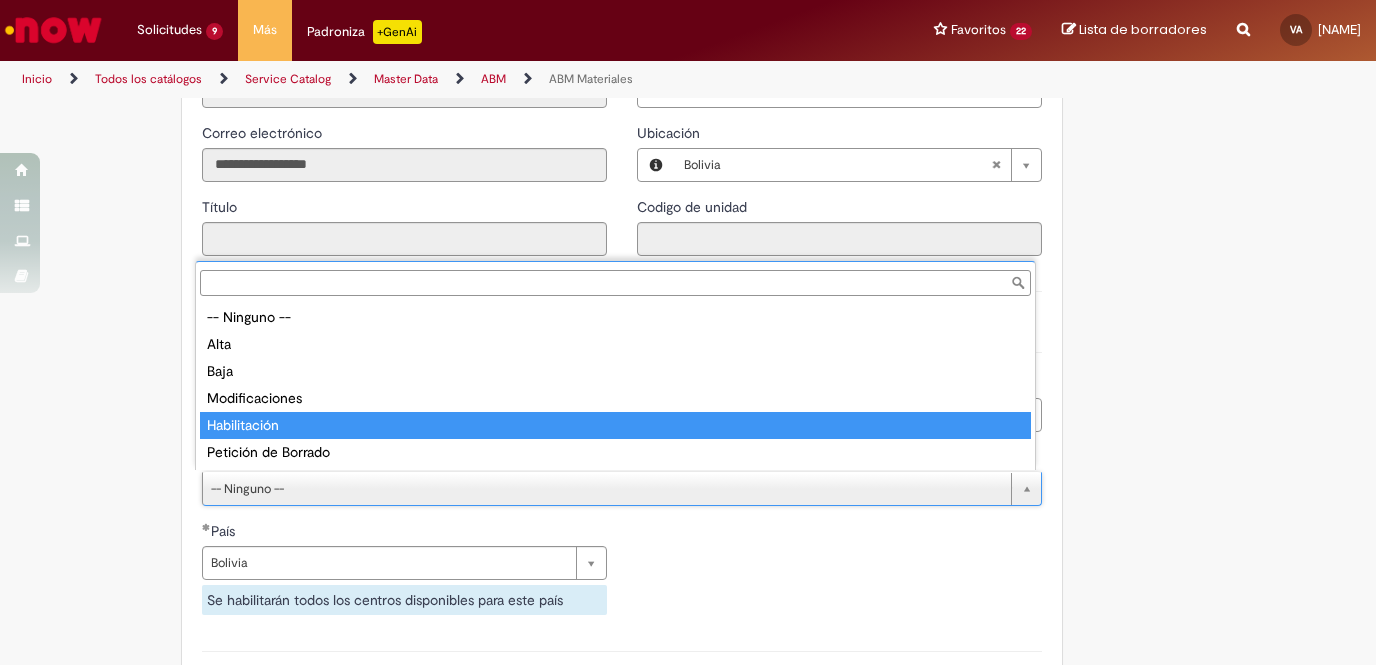 type on "**********" 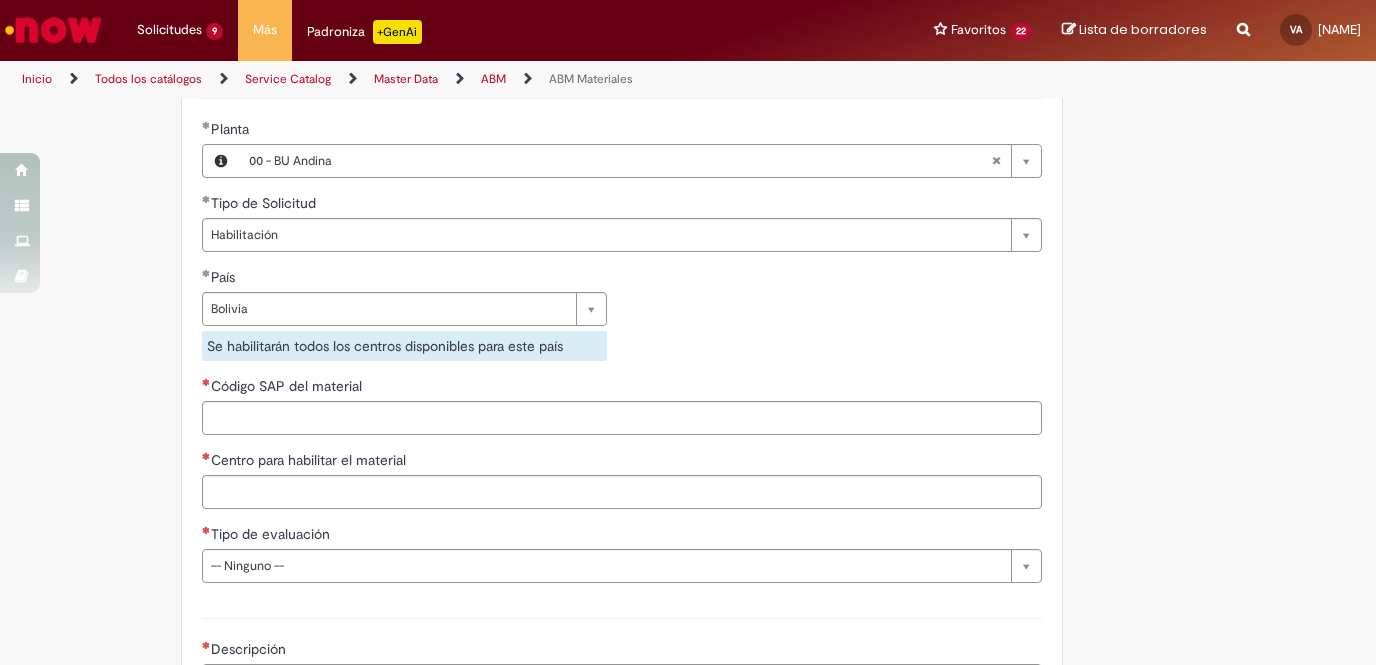 scroll, scrollTop: 1324, scrollLeft: 0, axis: vertical 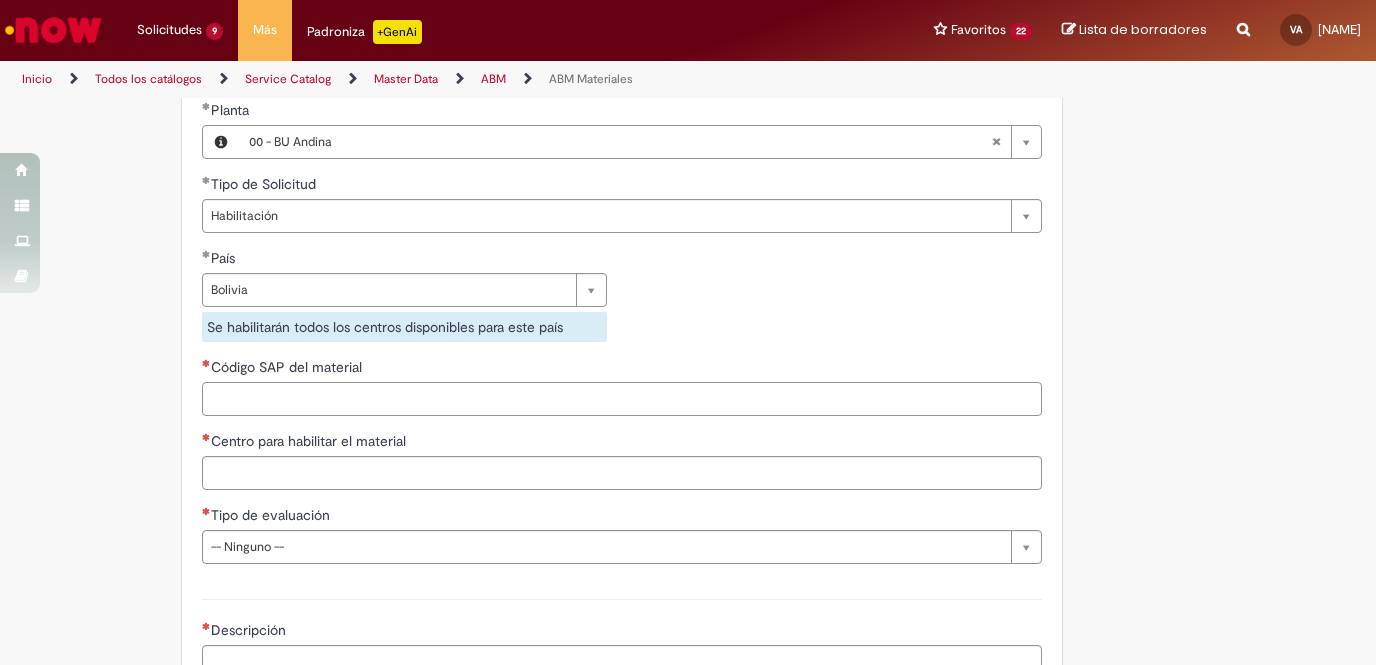 click on "Código SAP del material" at bounding box center (622, 399) 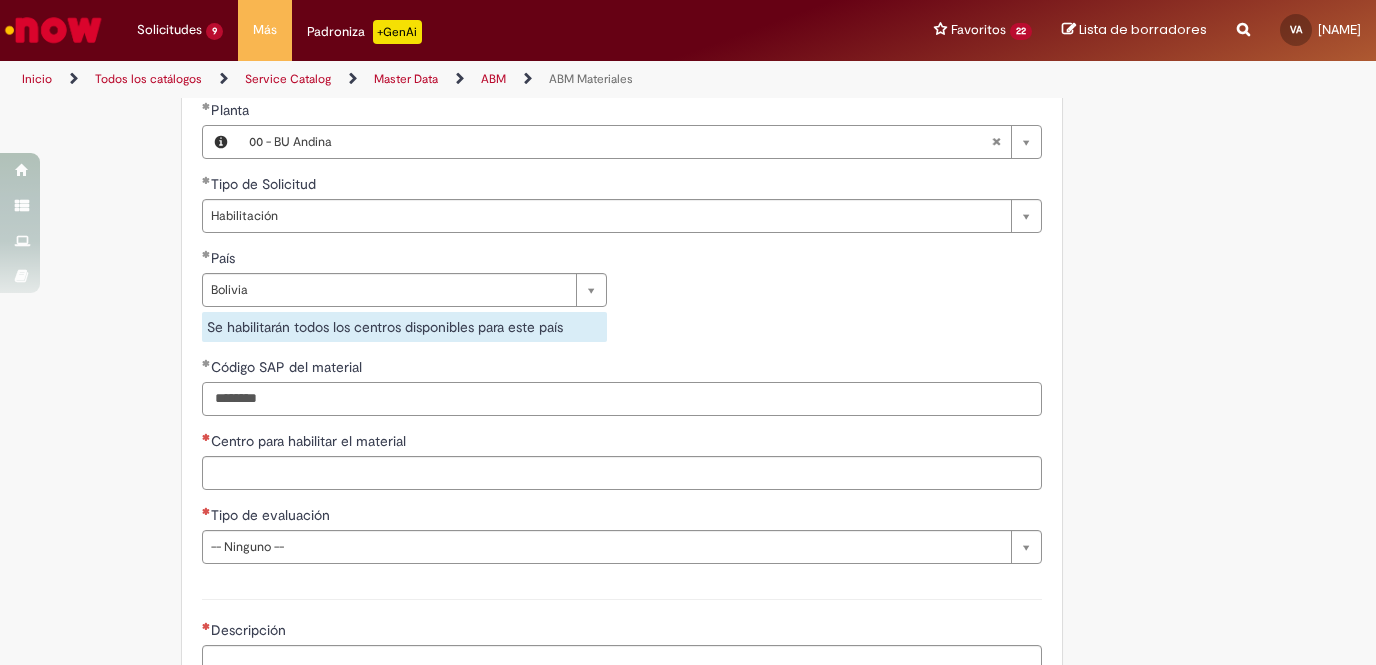 type on "********" 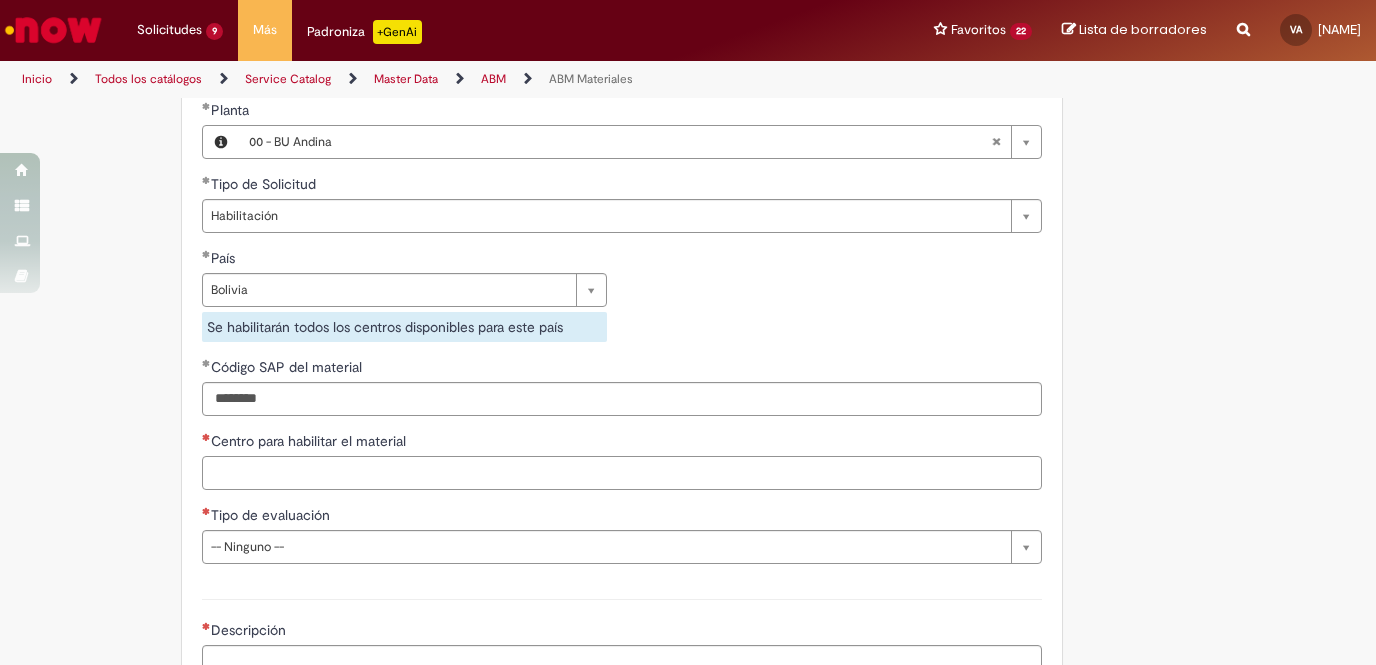 click on "Centro para habilitar el material" at bounding box center [622, 473] 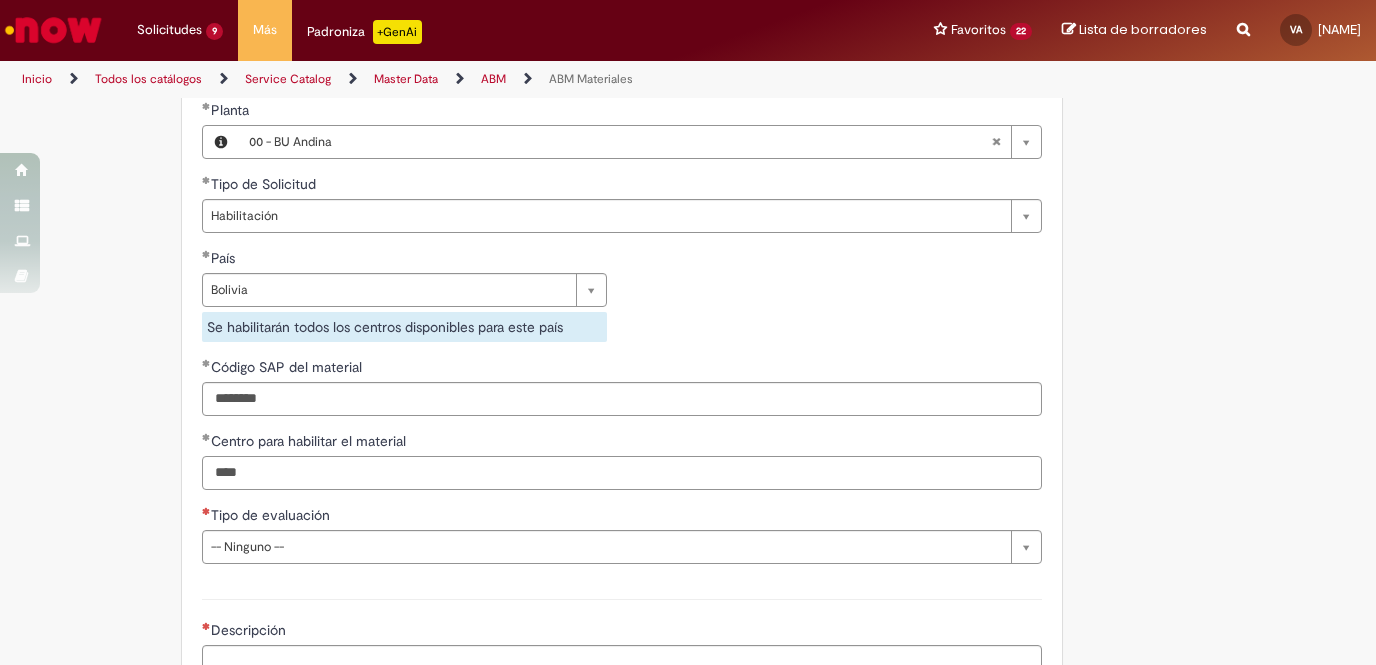 type on "****" 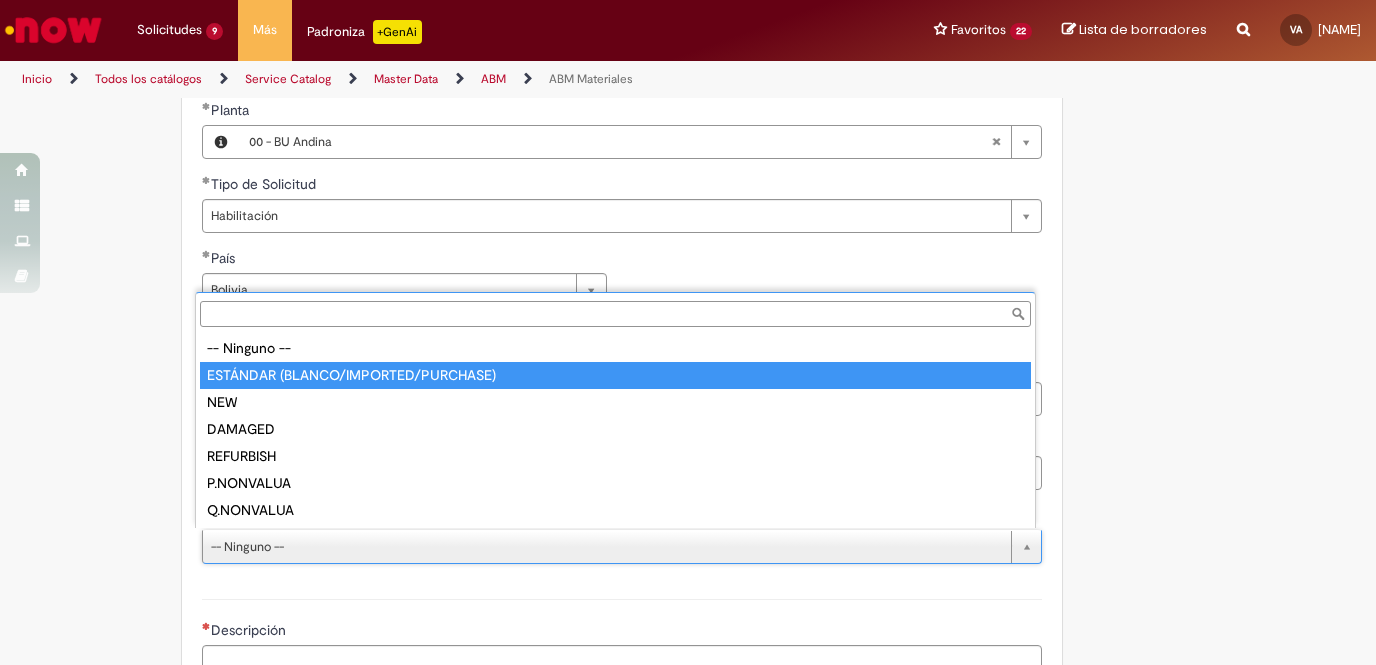 type on "**********" 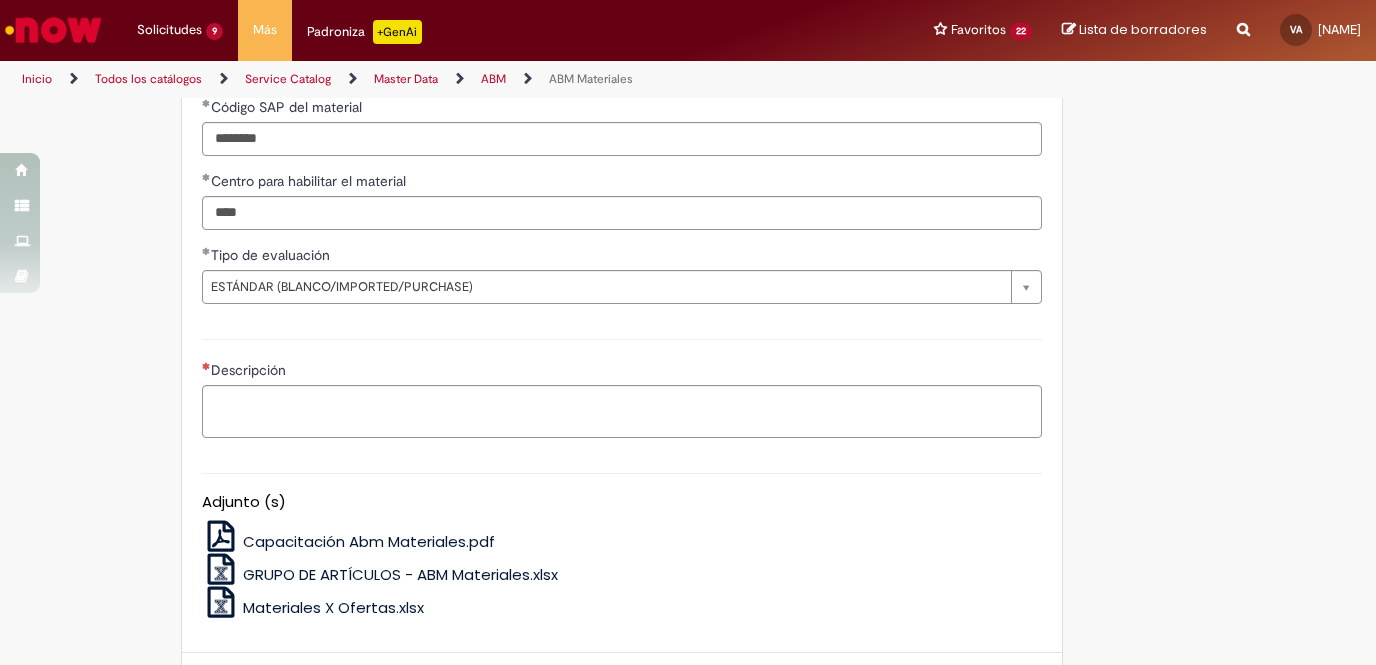 scroll, scrollTop: 1606, scrollLeft: 0, axis: vertical 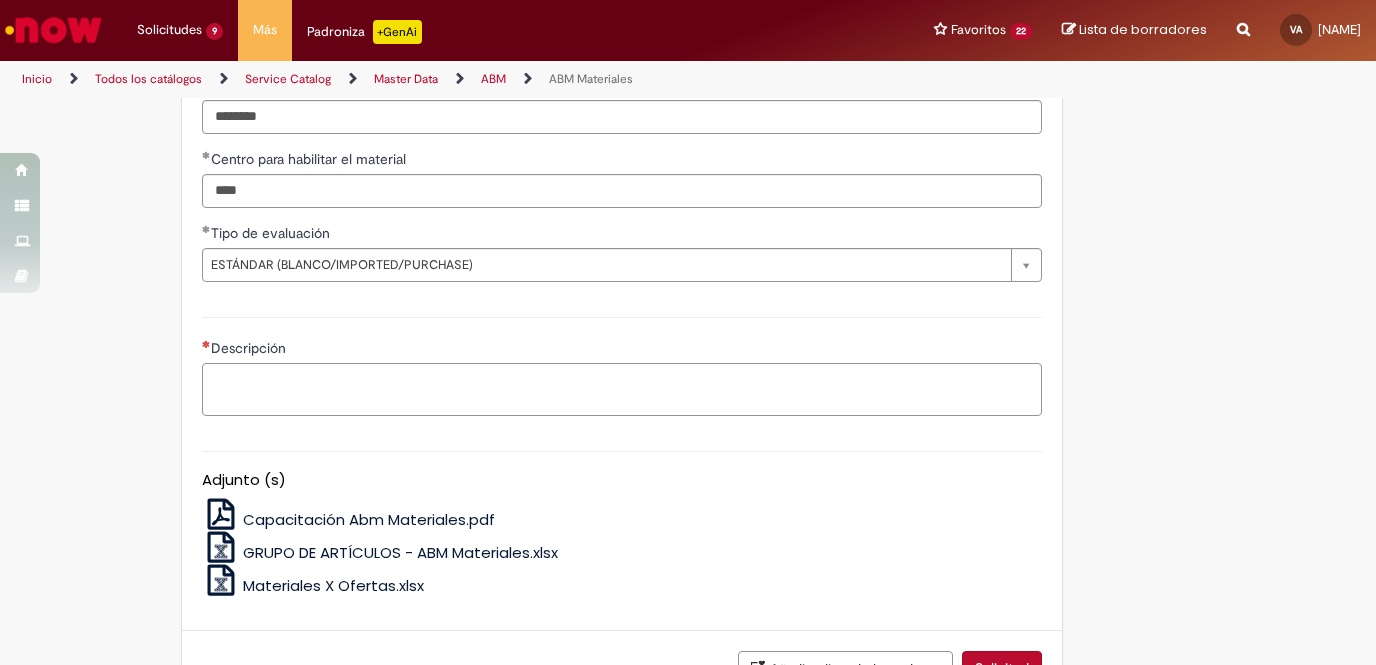 click on "Descripción" at bounding box center [622, 389] 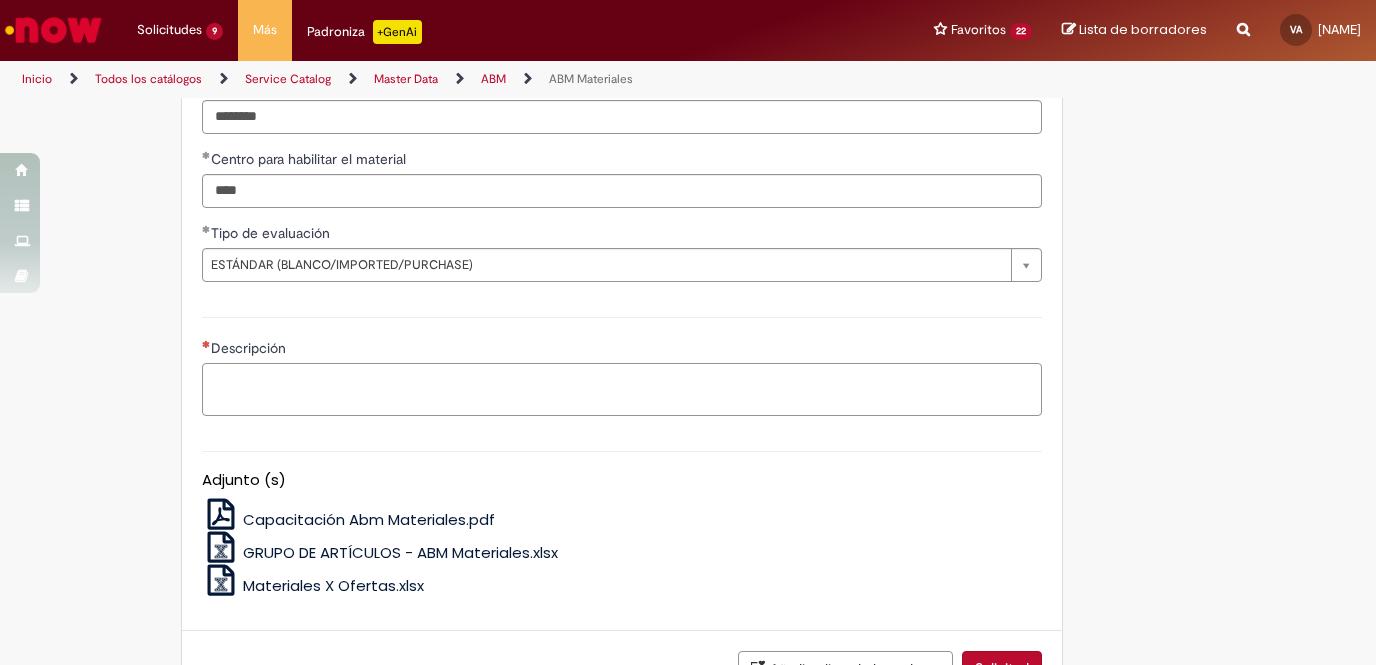 paste on "********" 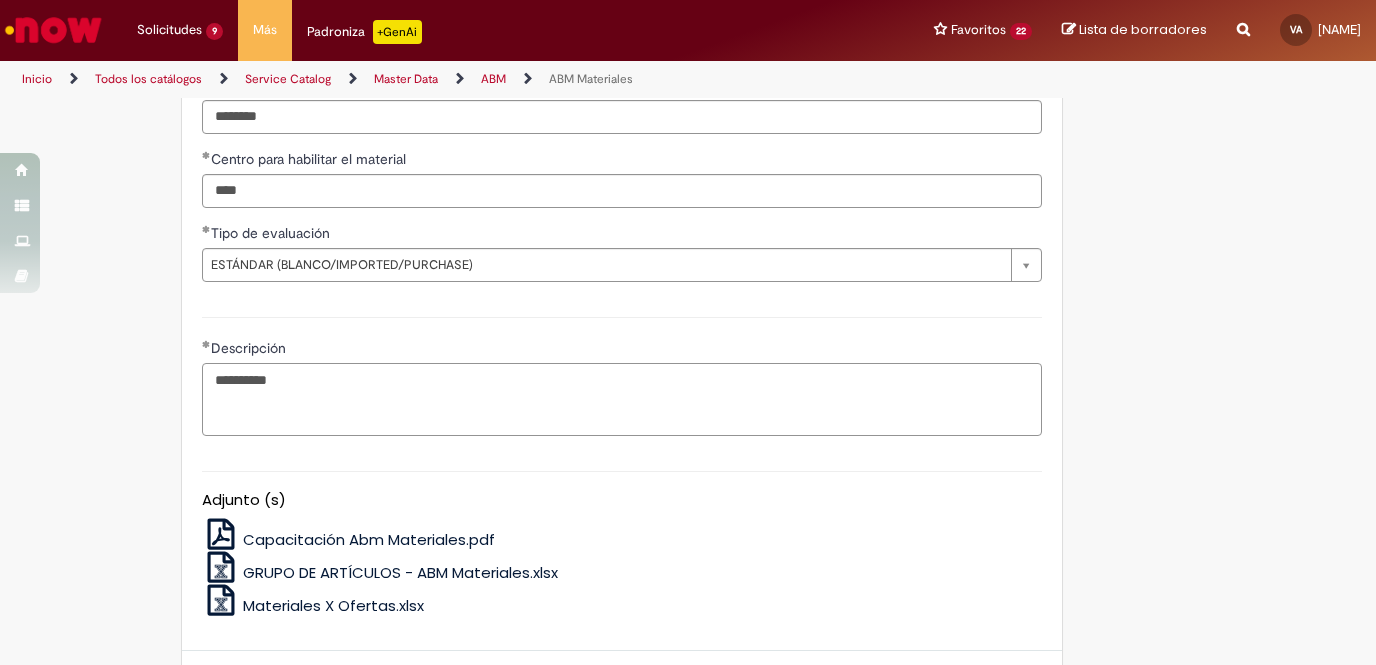 type on "********" 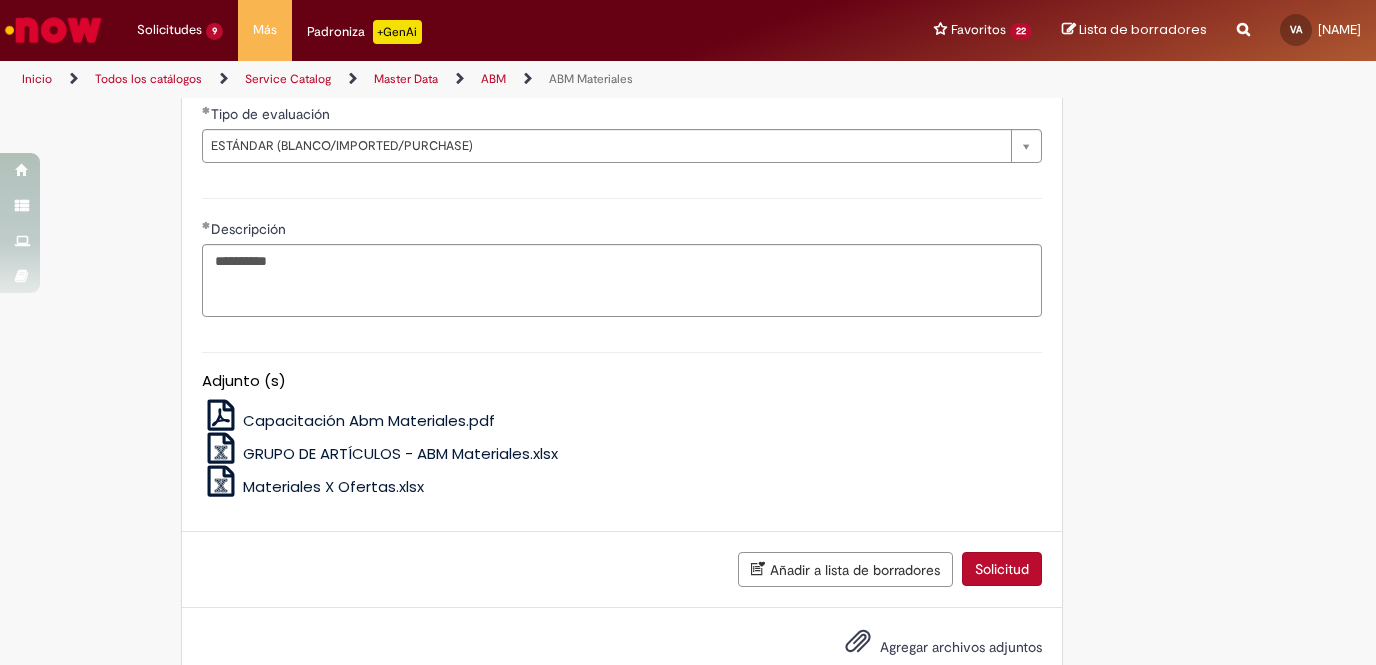 scroll, scrollTop: 1774, scrollLeft: 0, axis: vertical 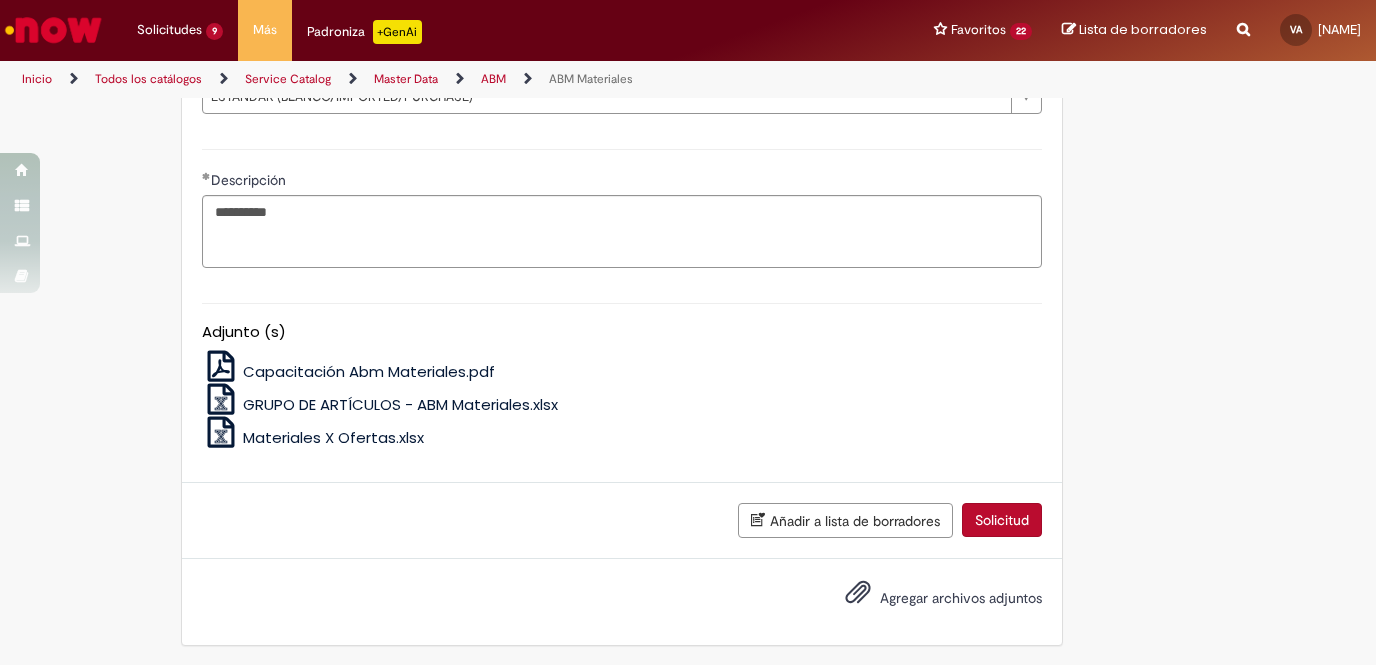 click on "Solicitud" at bounding box center [1002, 520] 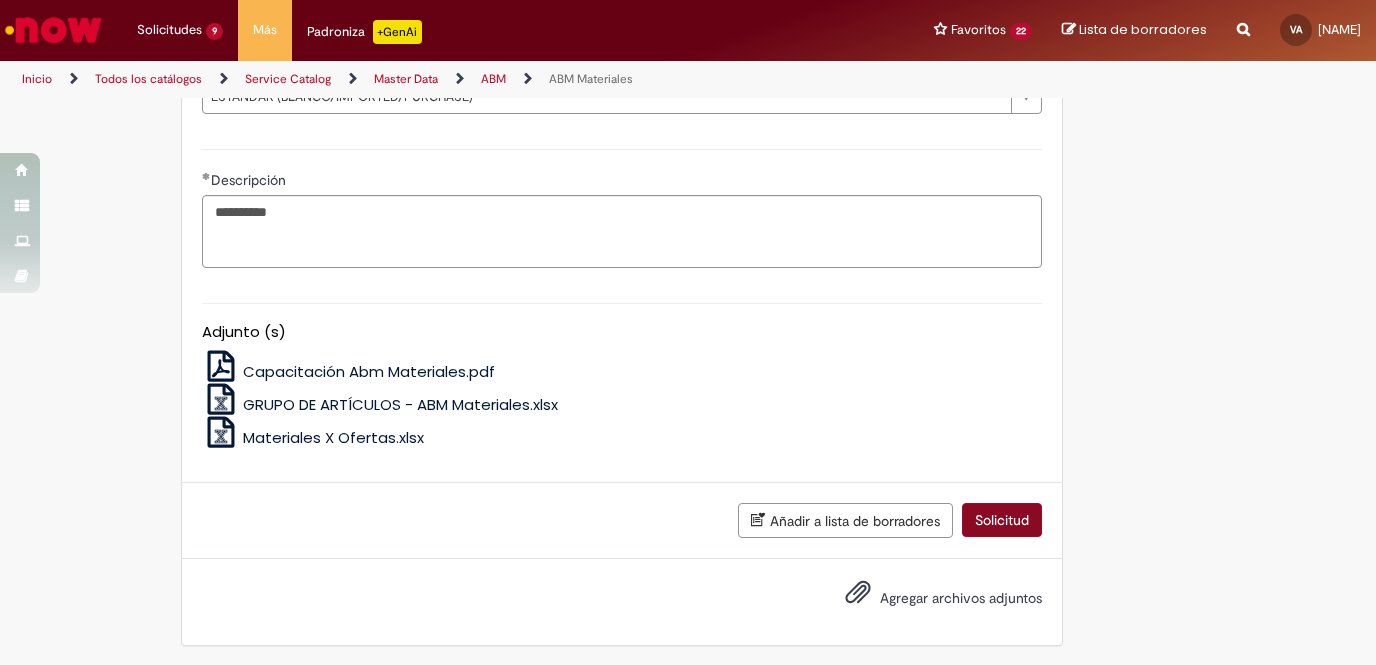 scroll, scrollTop: 1729, scrollLeft: 0, axis: vertical 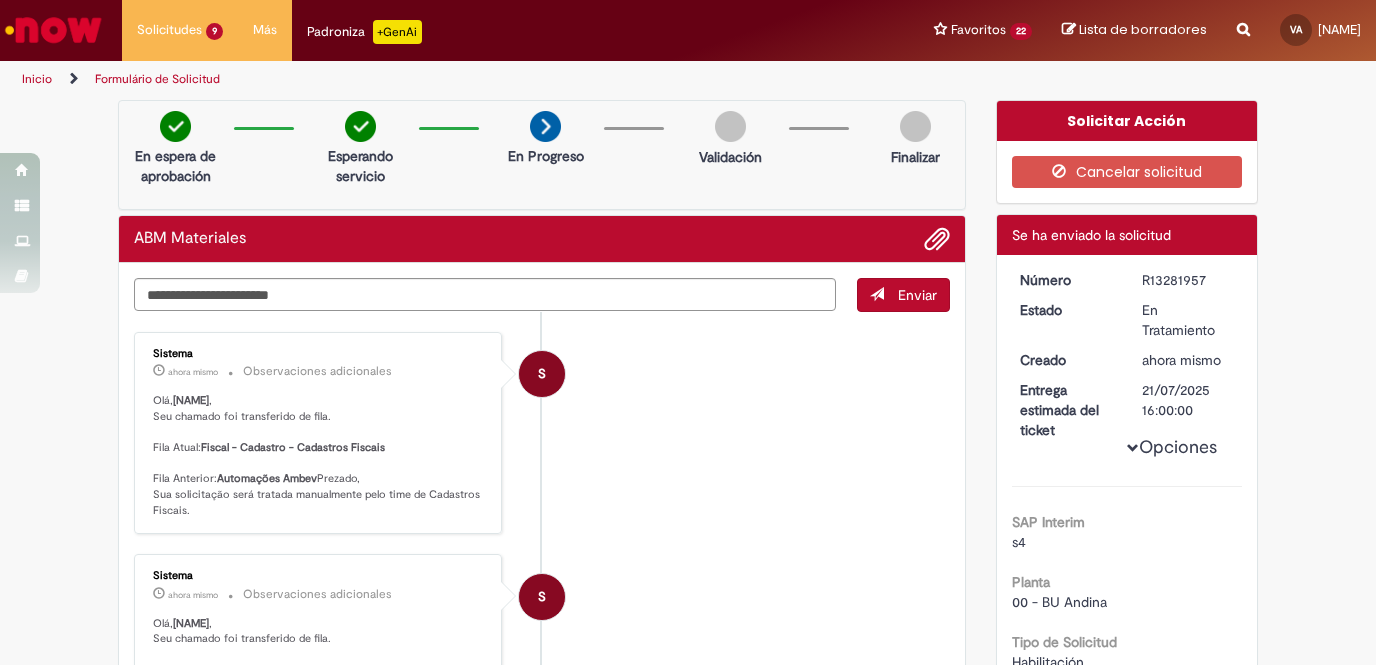 drag, startPoint x: 1136, startPoint y: 276, endPoint x: 1212, endPoint y: 278, distance: 76.02631 